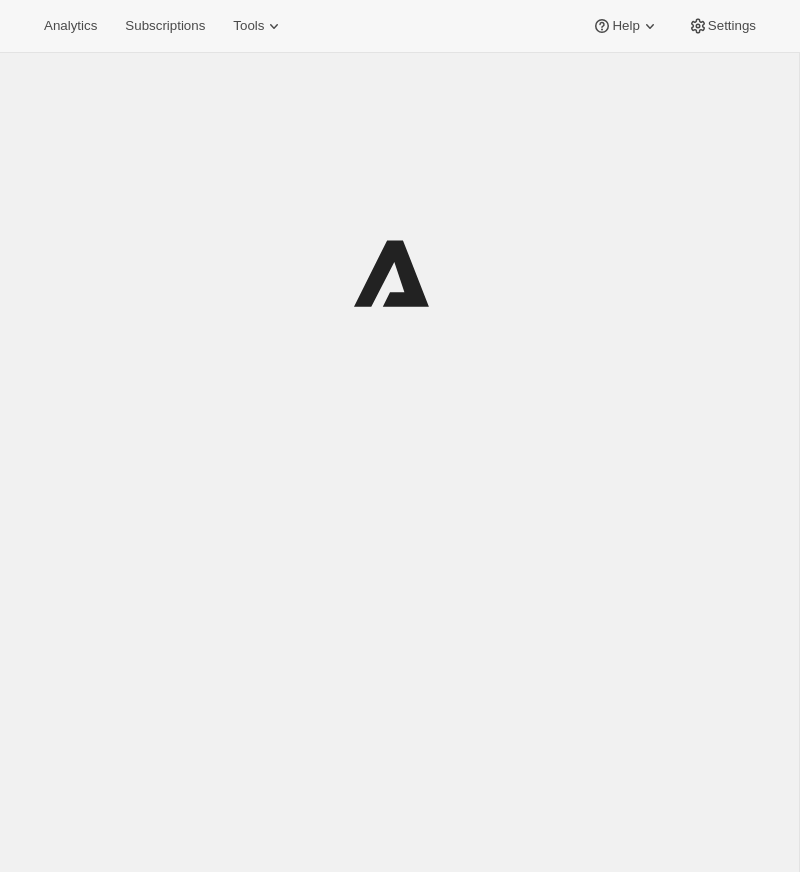 scroll, scrollTop: 0, scrollLeft: 0, axis: both 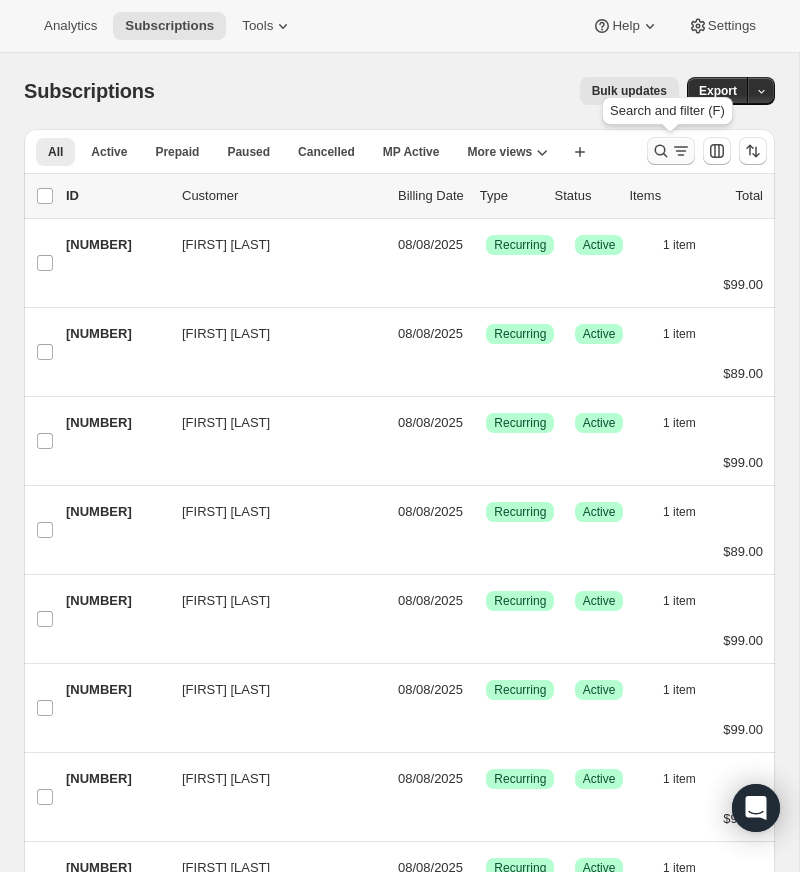 click 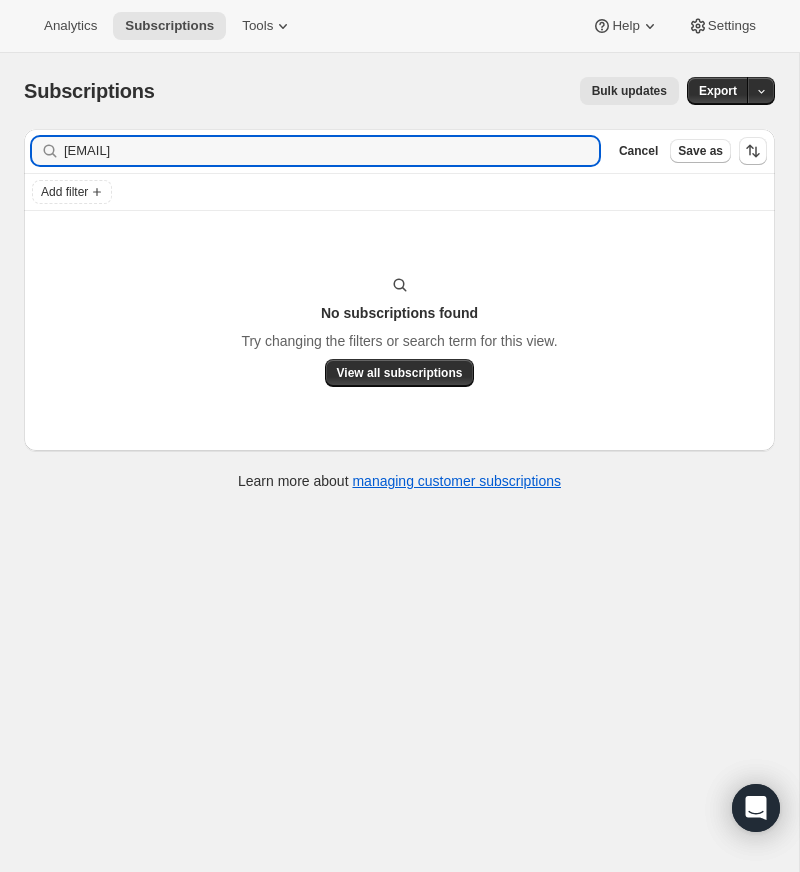 drag, startPoint x: 237, startPoint y: 147, endPoint x: 36, endPoint y: 153, distance: 201.08954 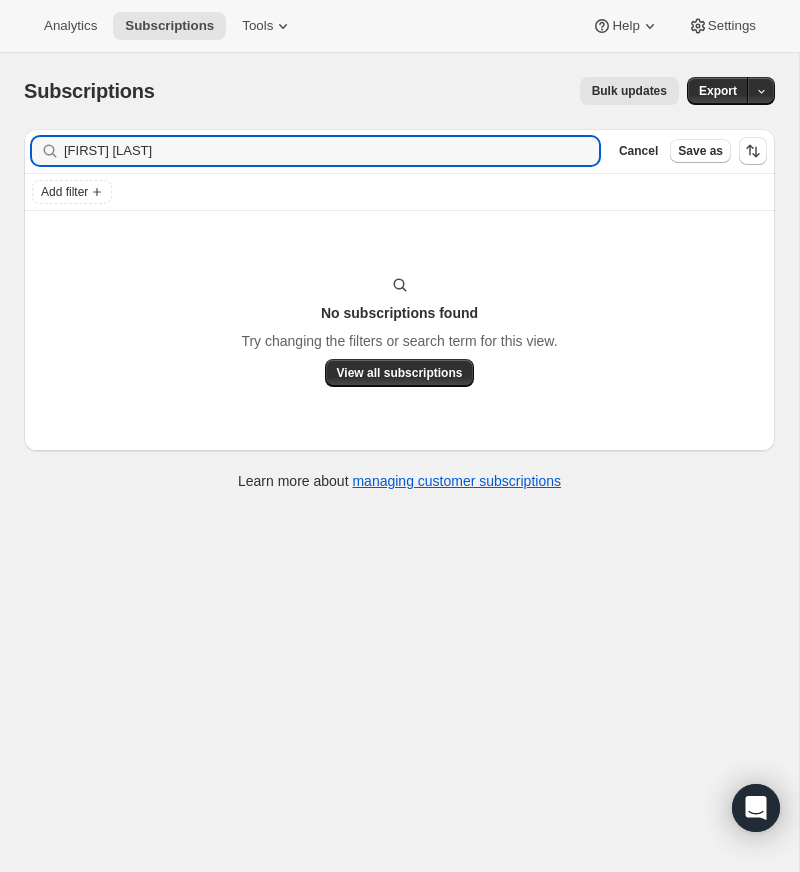 type on "[FIRST] [LAST]" 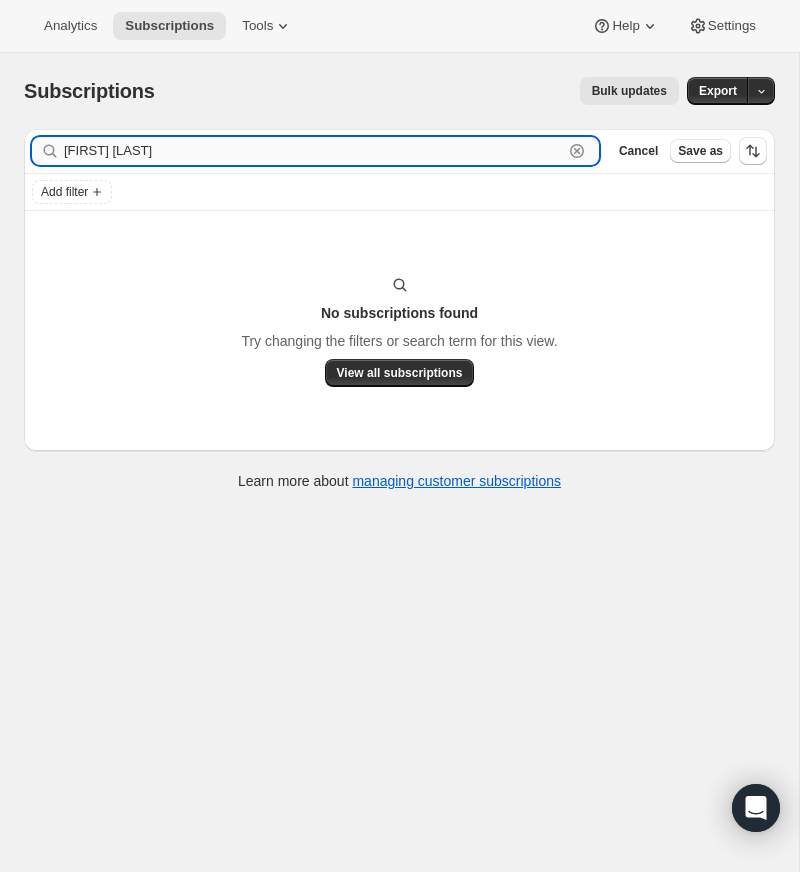 drag, startPoint x: 226, startPoint y: 150, endPoint x: 265, endPoint y: 140, distance: 40.261642 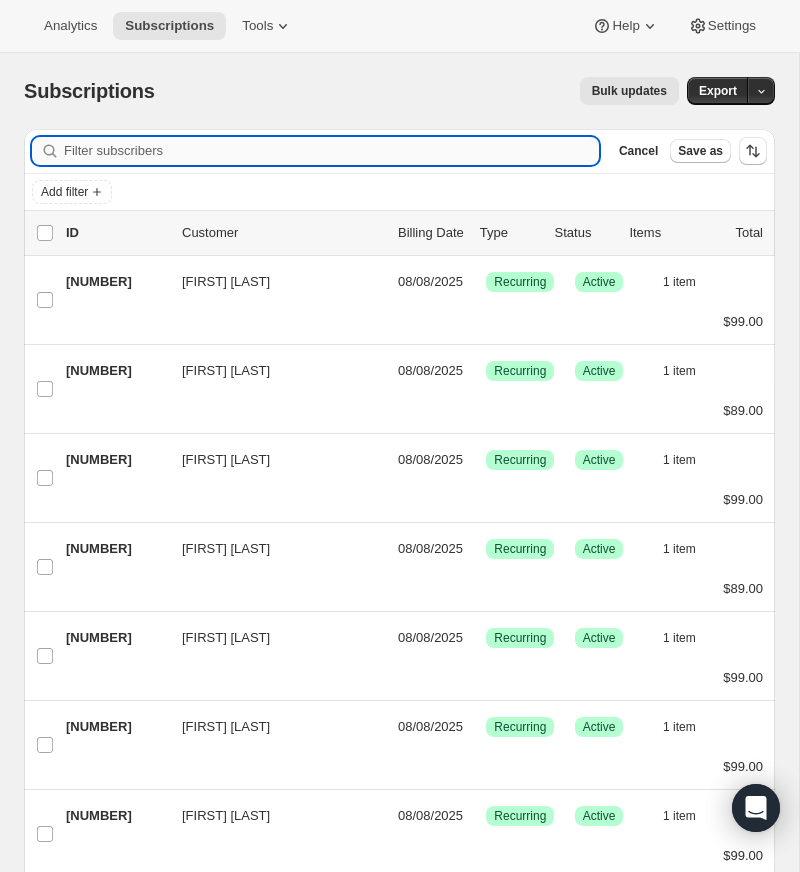 paste on "[EMAIL]" 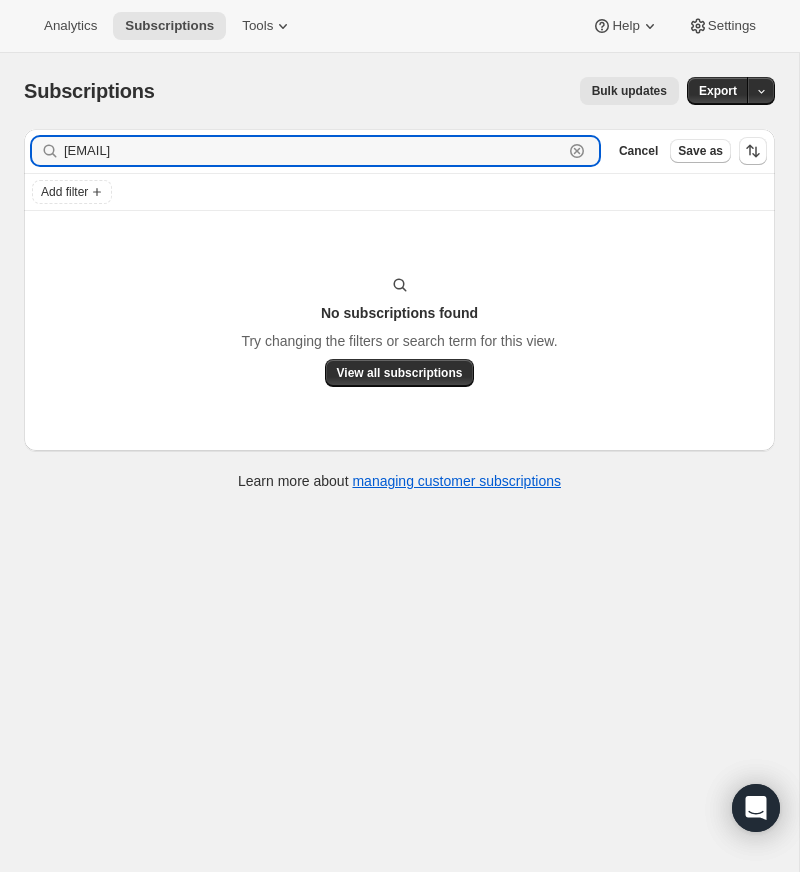 type on "[EMAIL]" 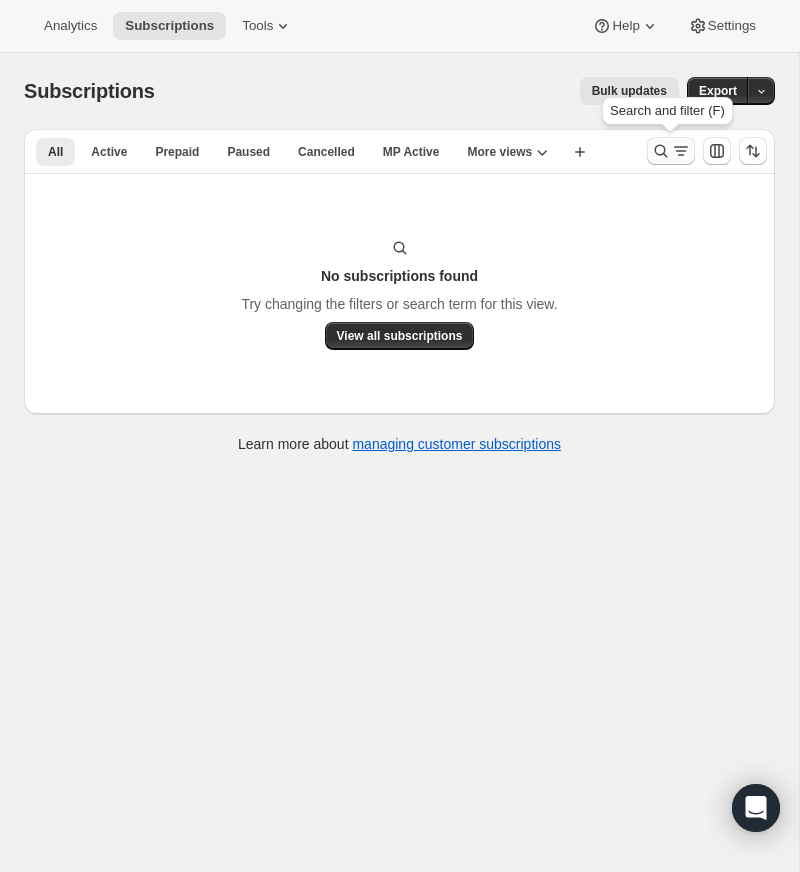 click 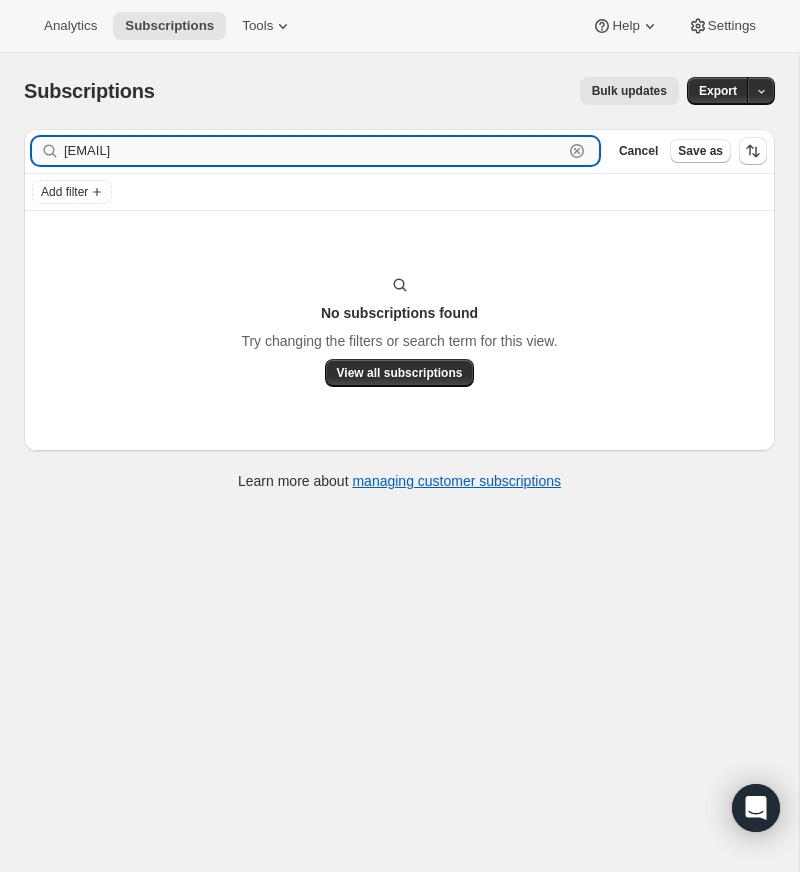 drag, startPoint x: 575, startPoint y: 144, endPoint x: 178, endPoint y: 158, distance: 397.24677 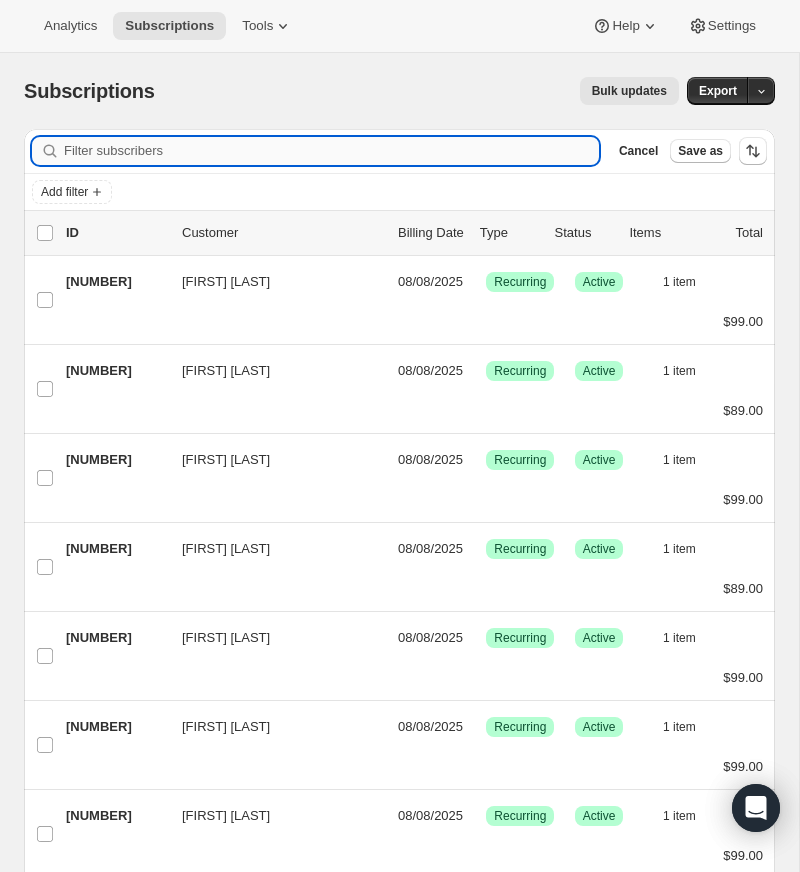 paste on "[EMAIL]" 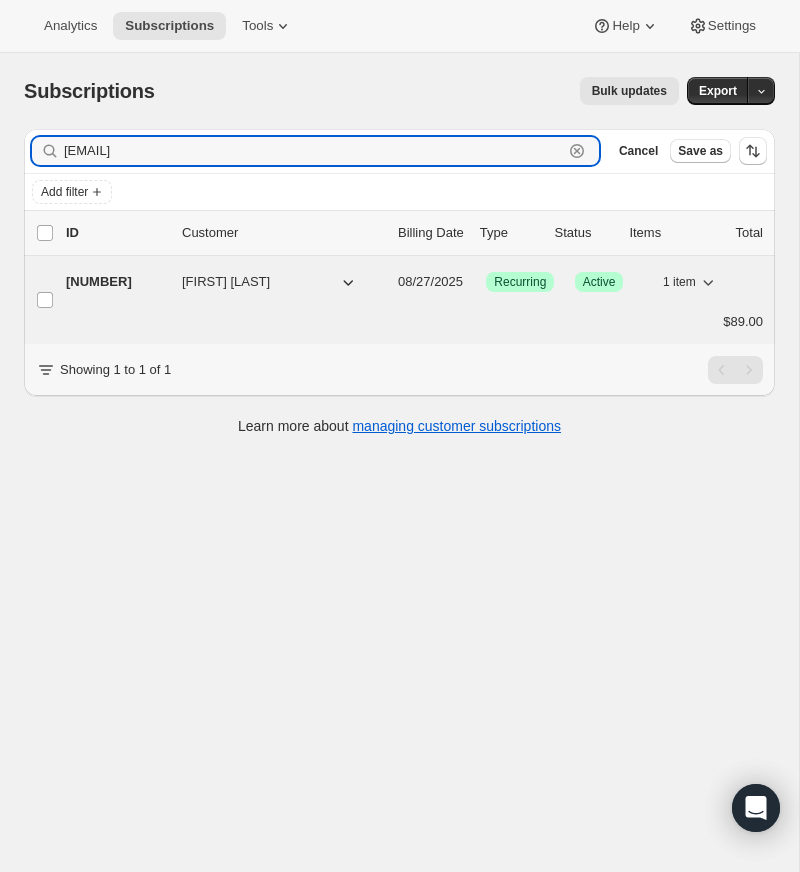 type on "[EMAIL]" 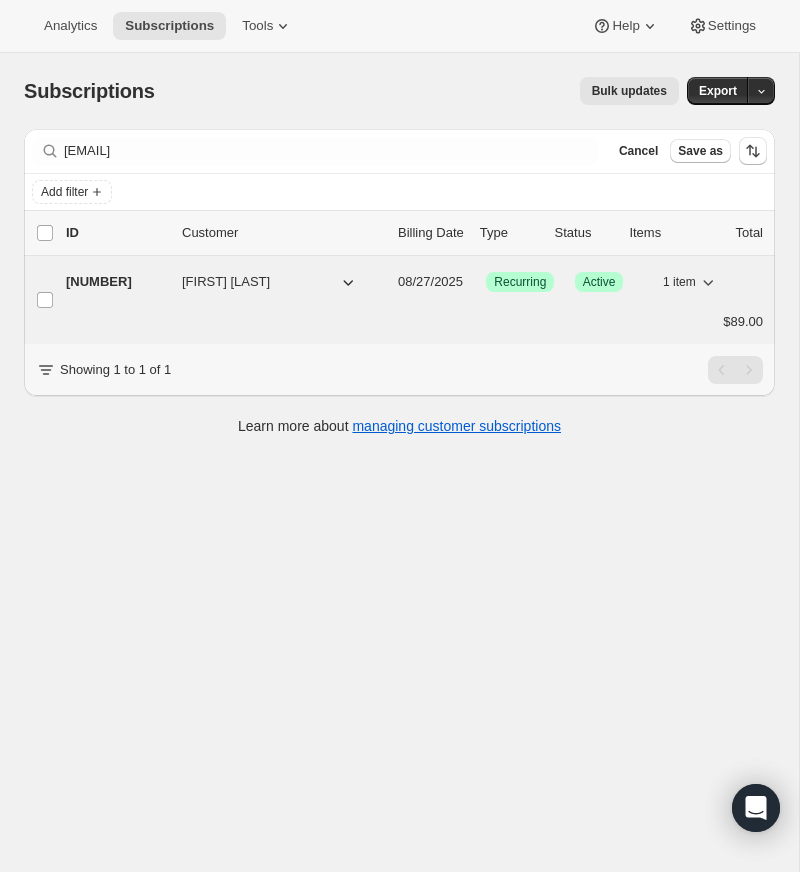 click on "[NUMBER]" at bounding box center [116, 282] 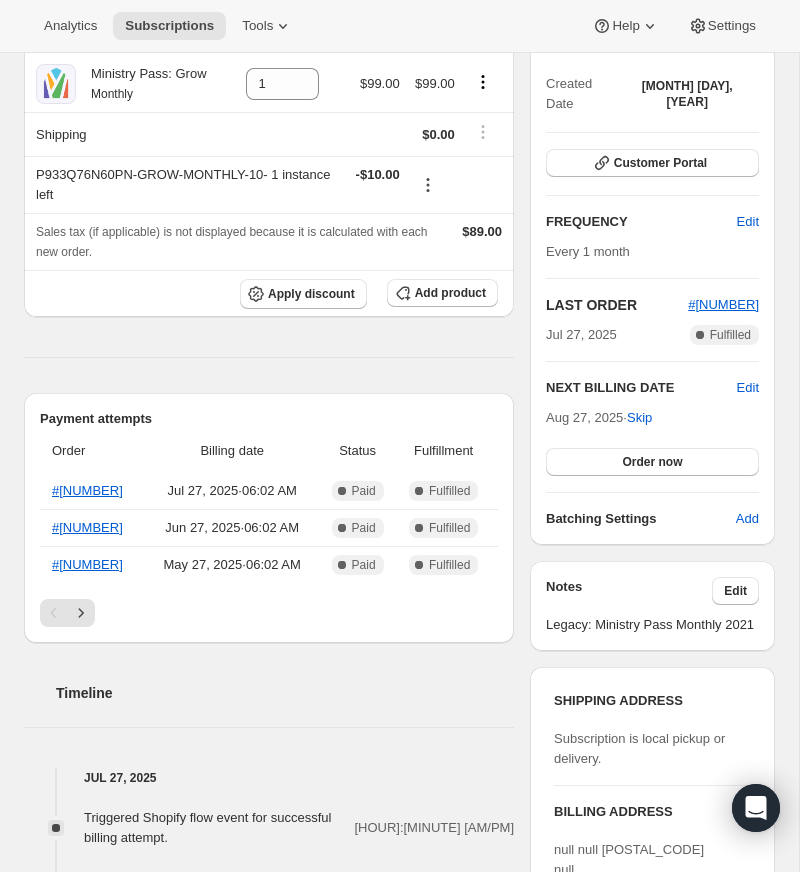 scroll, scrollTop: 309, scrollLeft: 0, axis: vertical 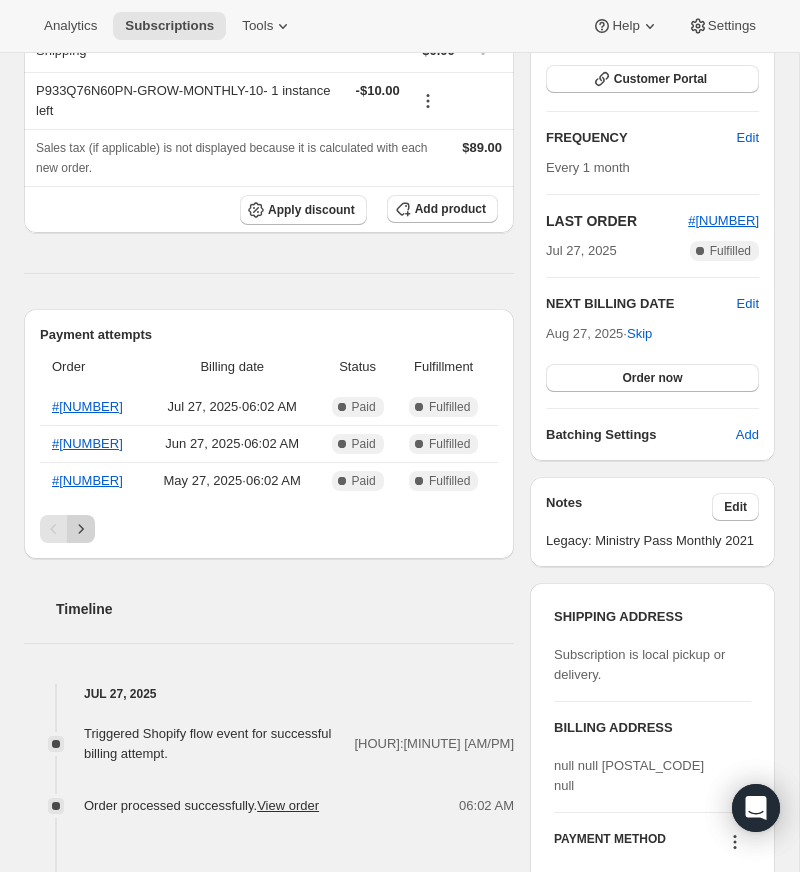 click 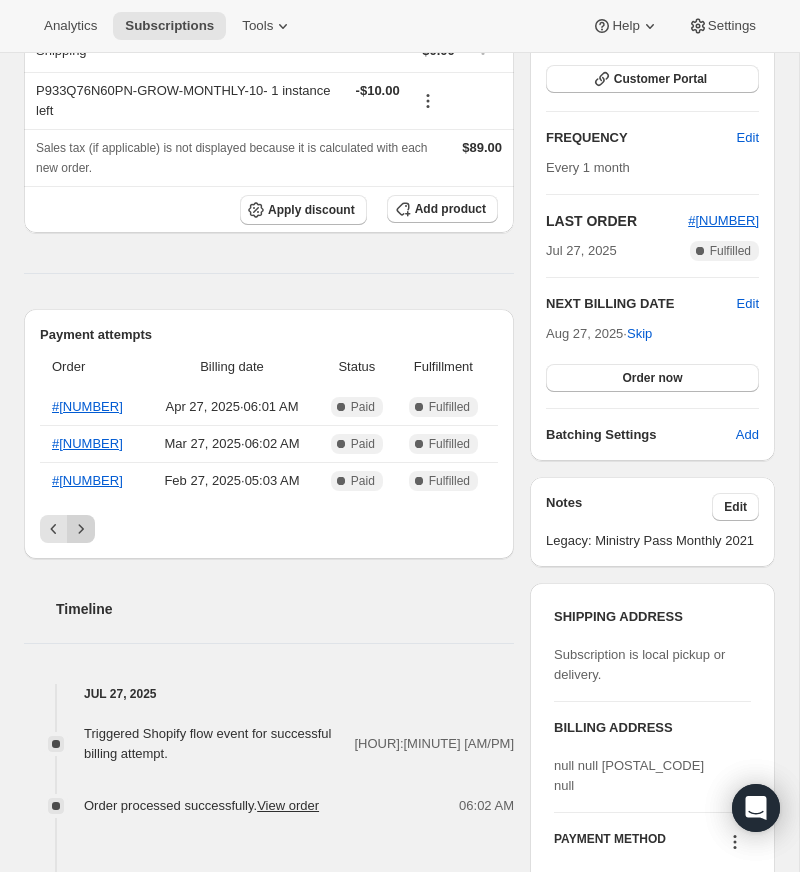click 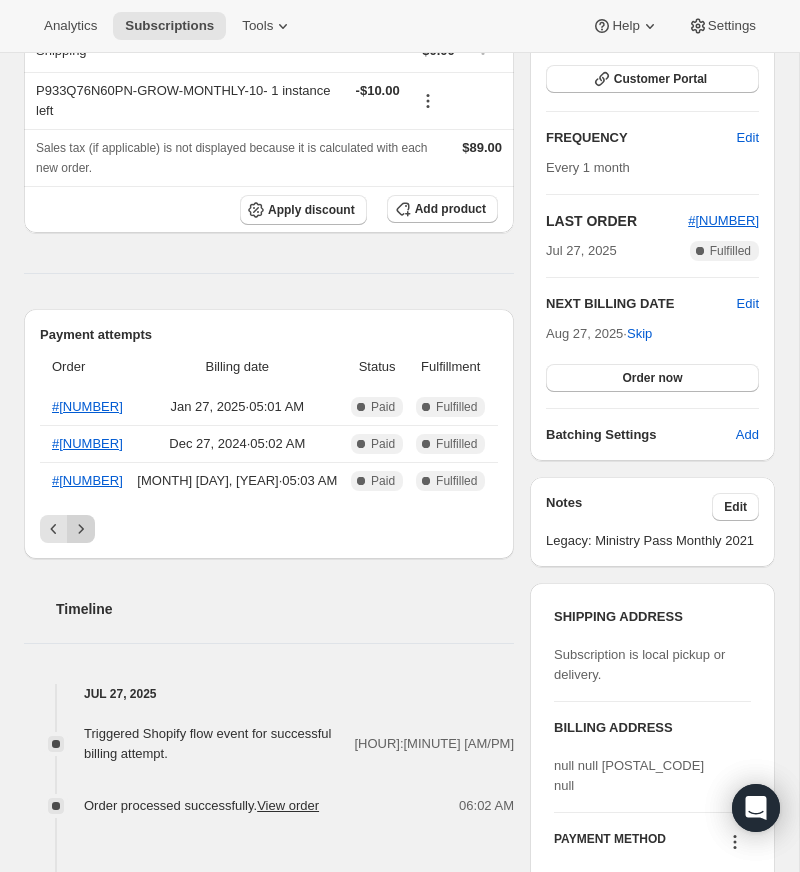 click 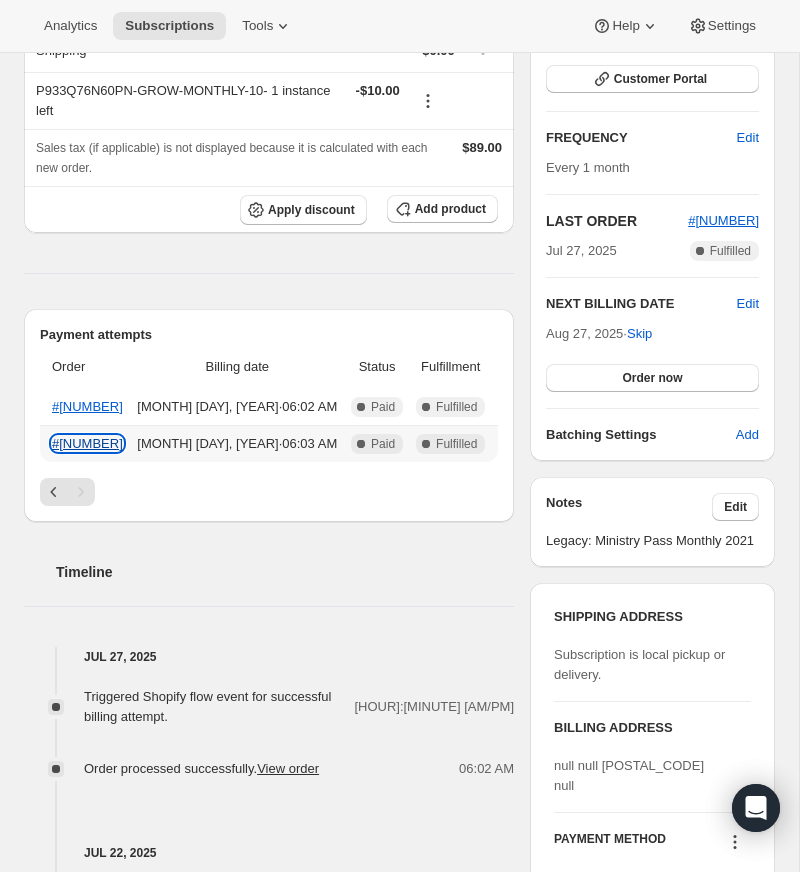 click on "#[NUMBER]" at bounding box center [87, 443] 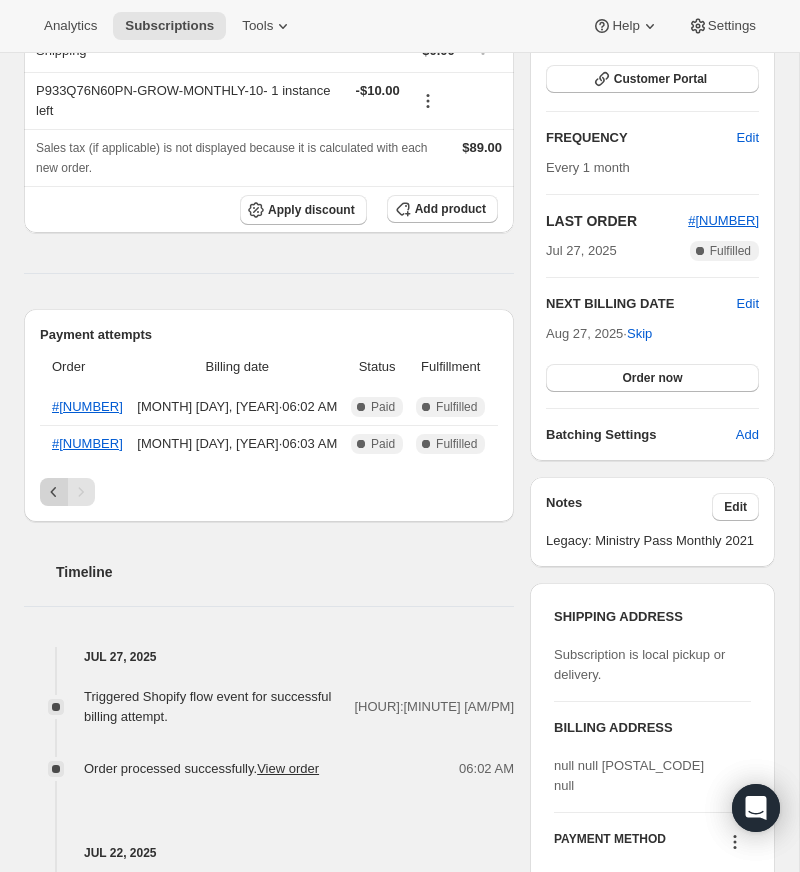 click 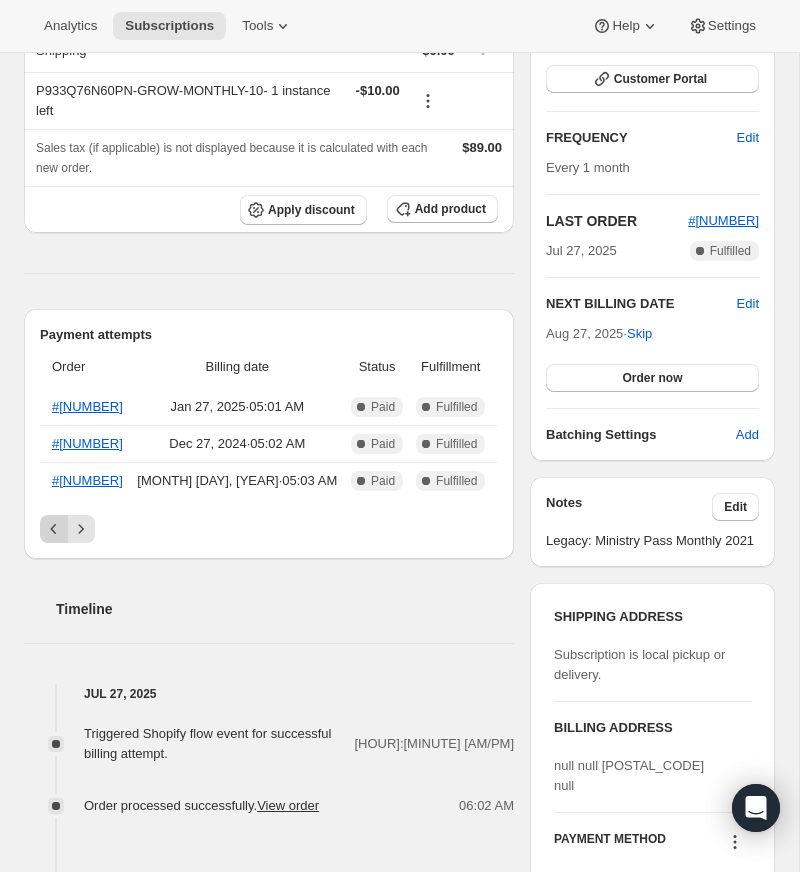 click 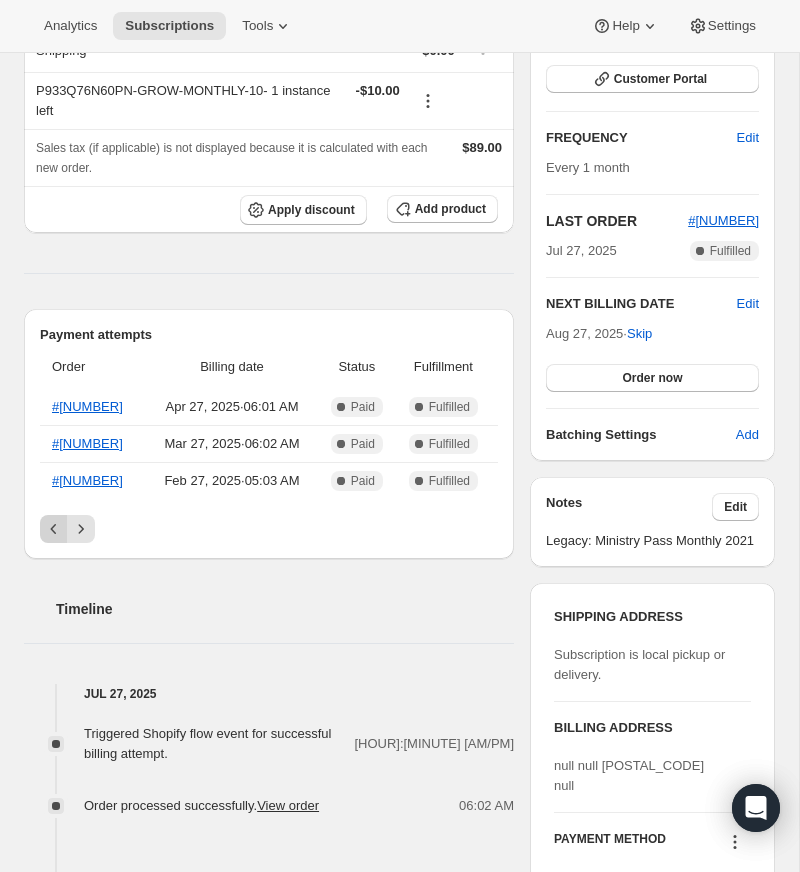 click 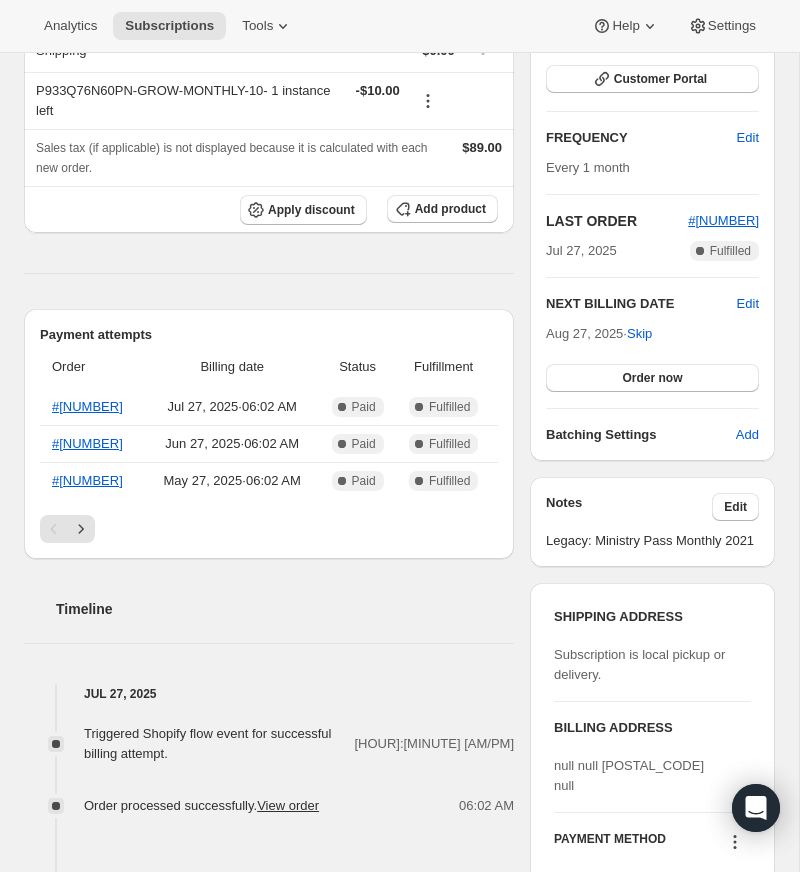 click at bounding box center [54, 529] 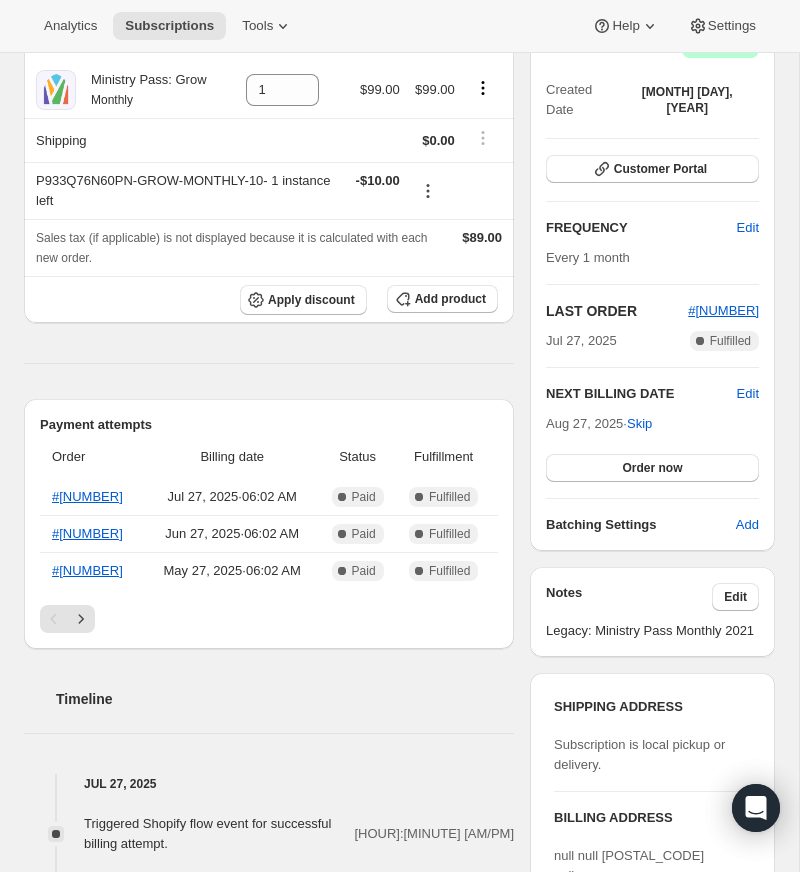 scroll, scrollTop: 0, scrollLeft: 0, axis: both 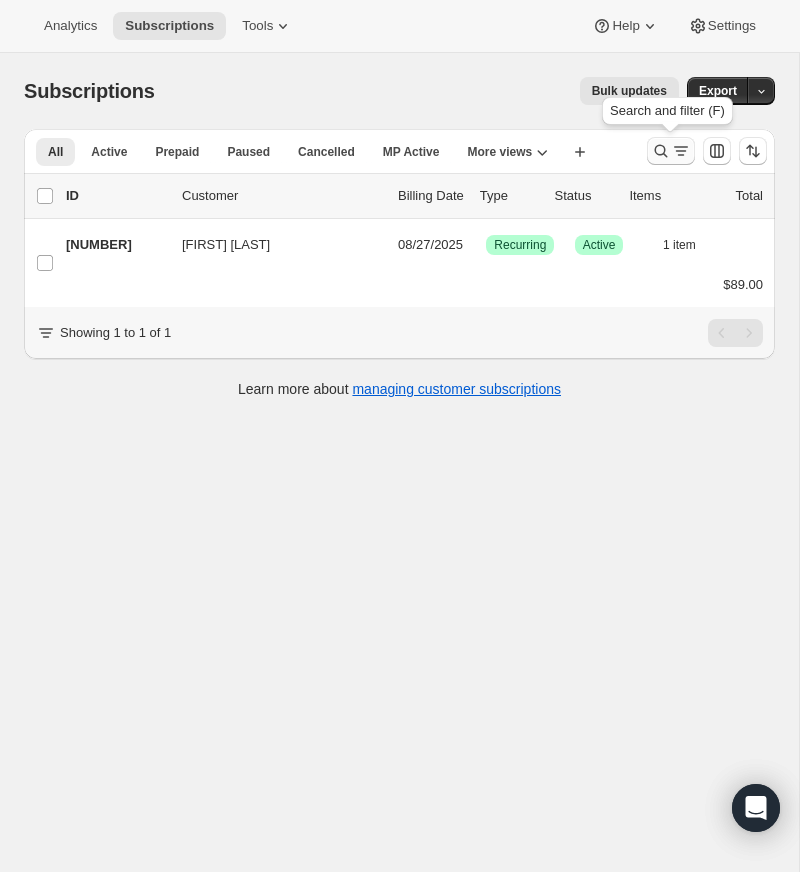 click 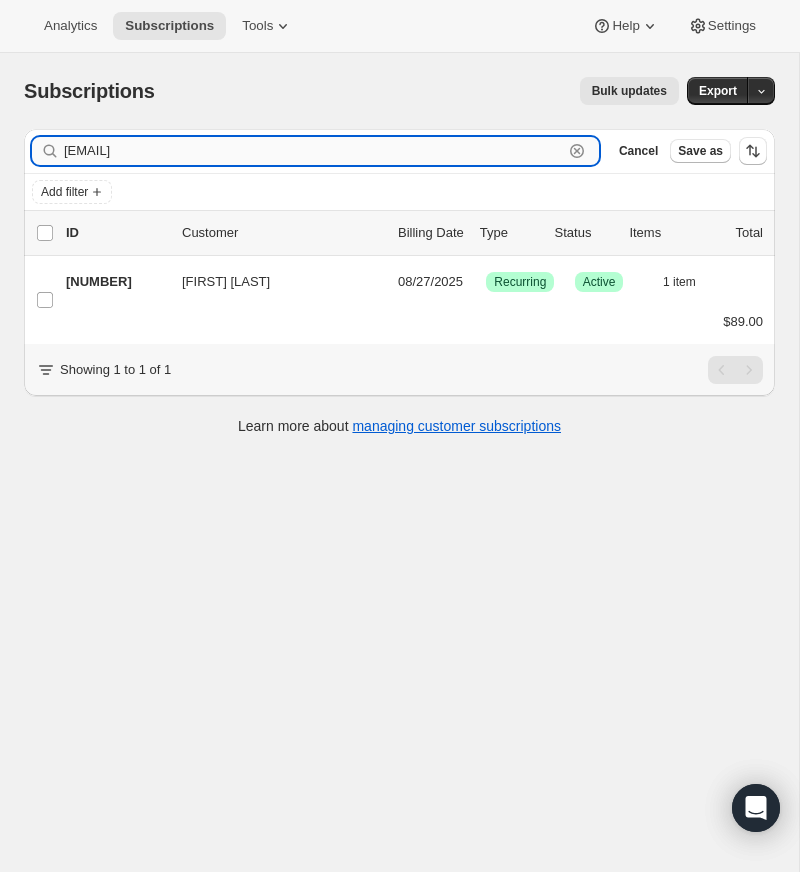 drag, startPoint x: 575, startPoint y: 147, endPoint x: 455, endPoint y: 147, distance: 120 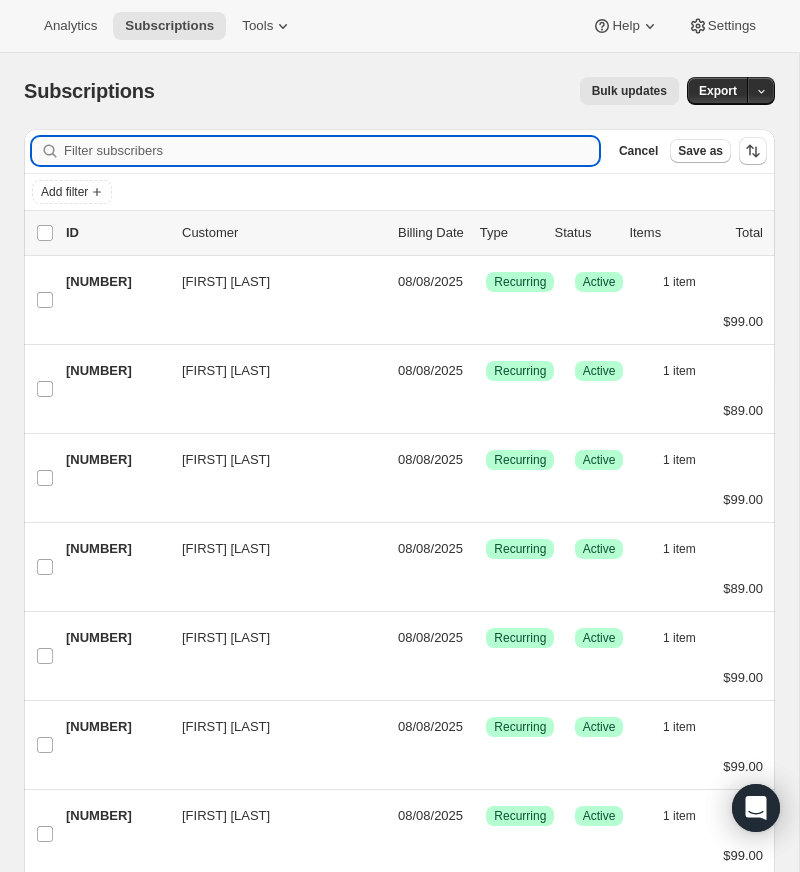 paste on "[EMAIL]" 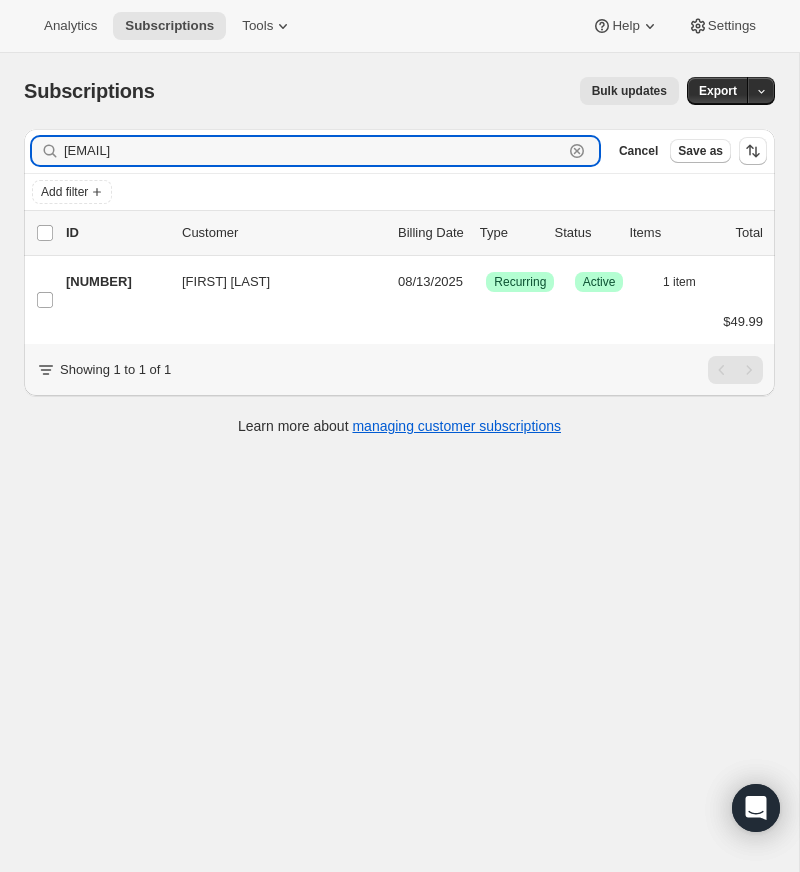 type on "[EMAIL]" 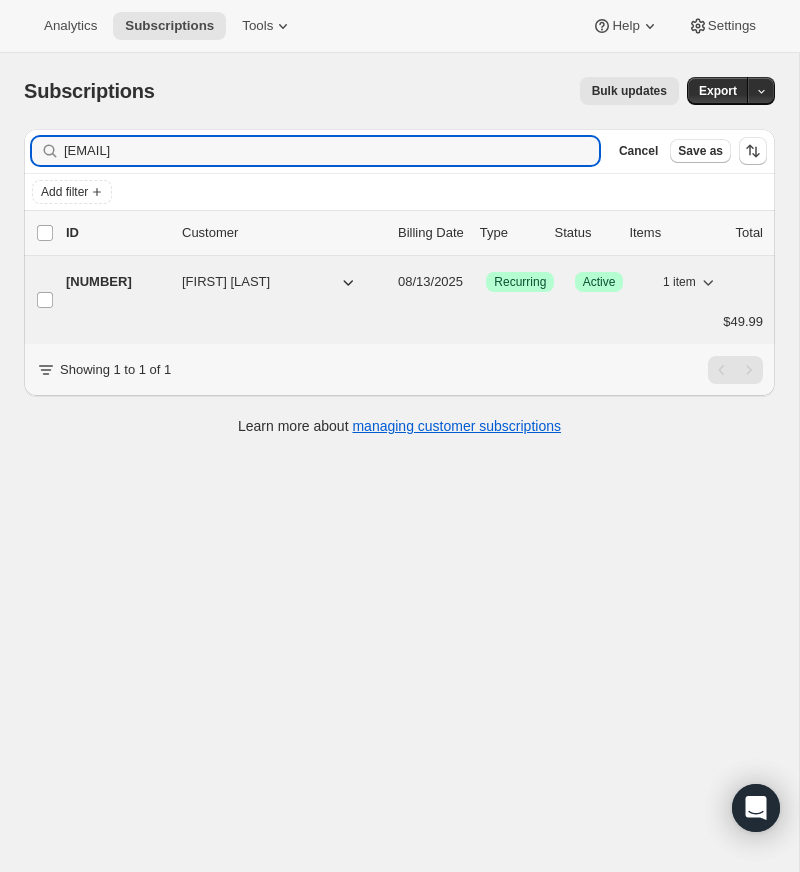click on "[NUMBER]" at bounding box center [116, 282] 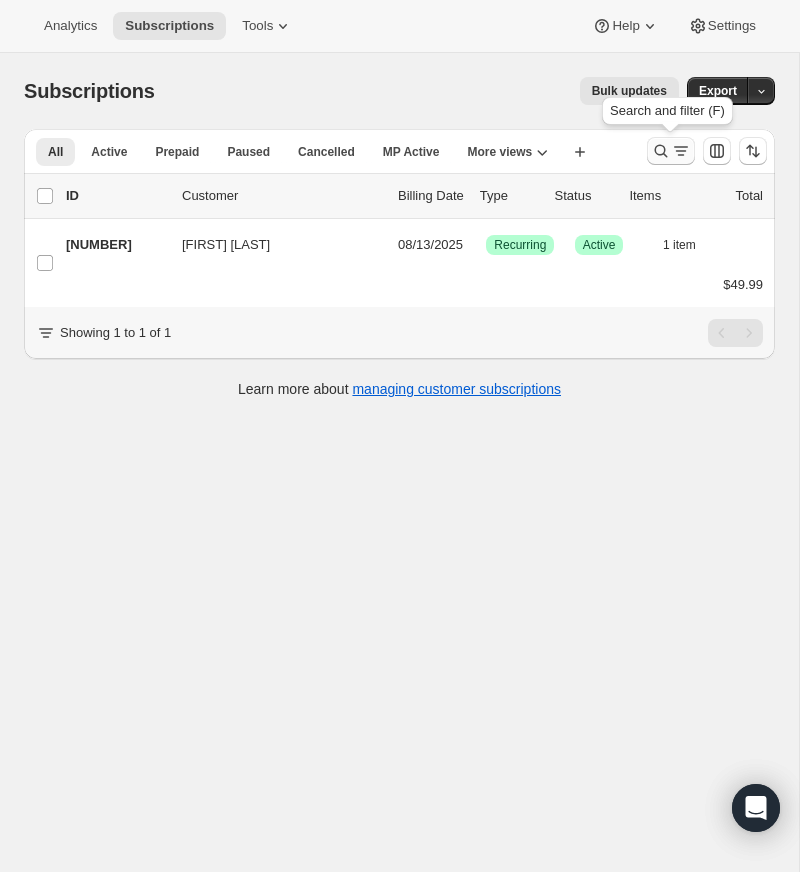 click 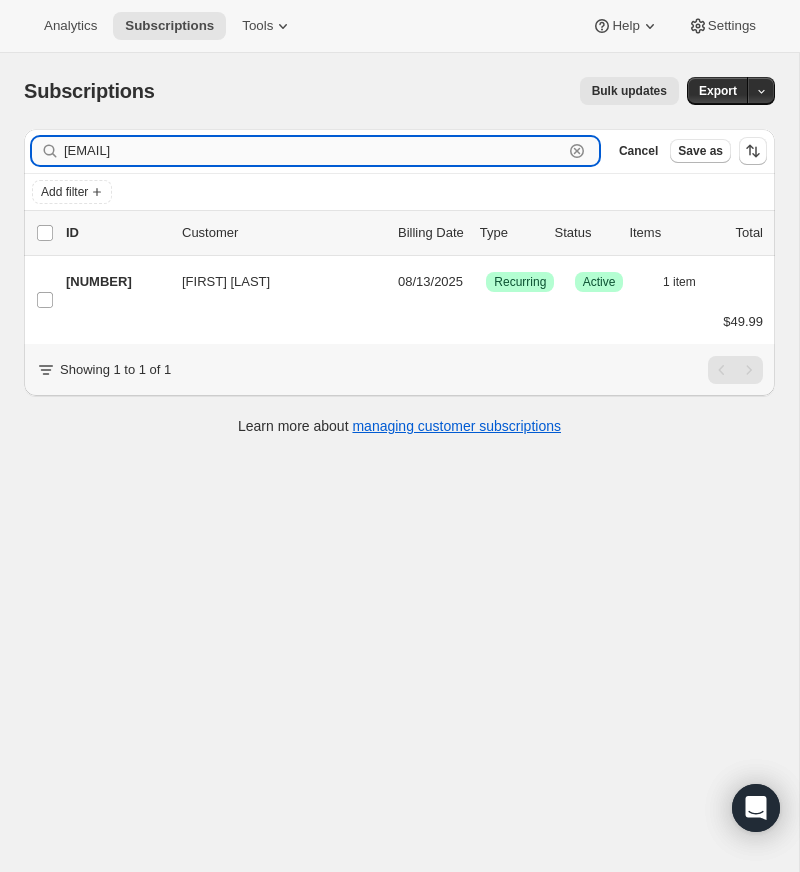 drag, startPoint x: 572, startPoint y: 146, endPoint x: 373, endPoint y: 138, distance: 199.16074 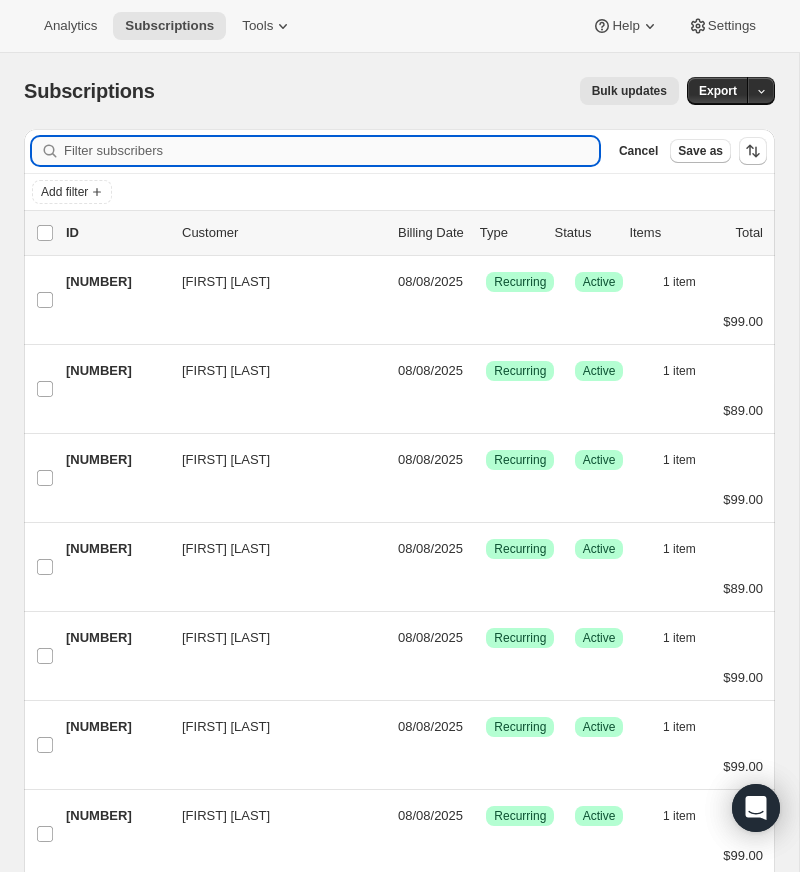 paste on "[EMAIL]" 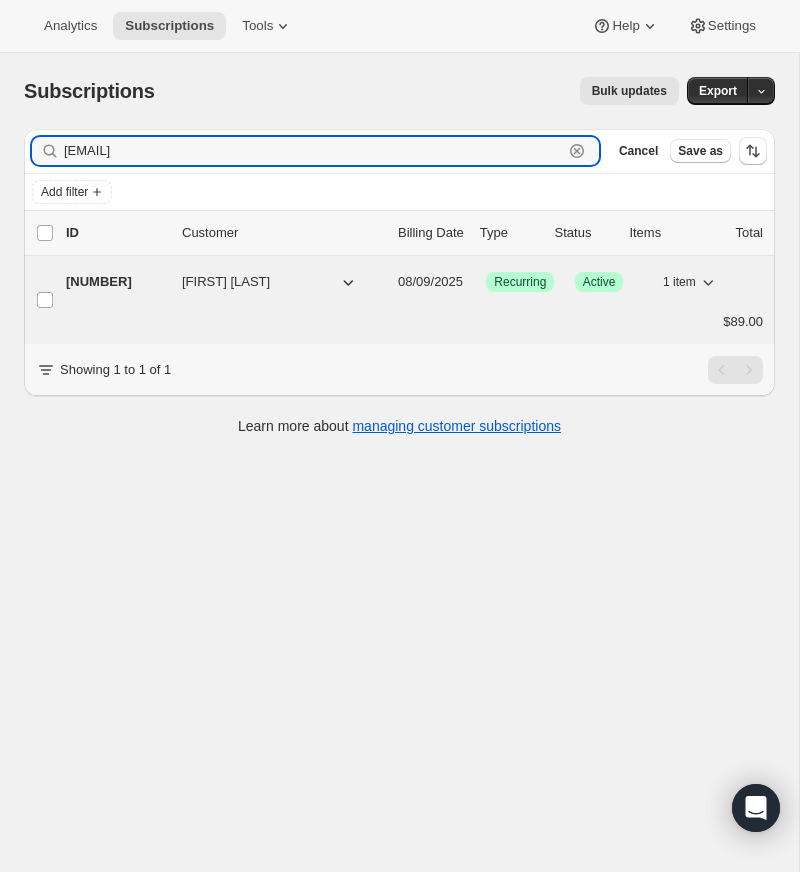 type on "[EMAIL]" 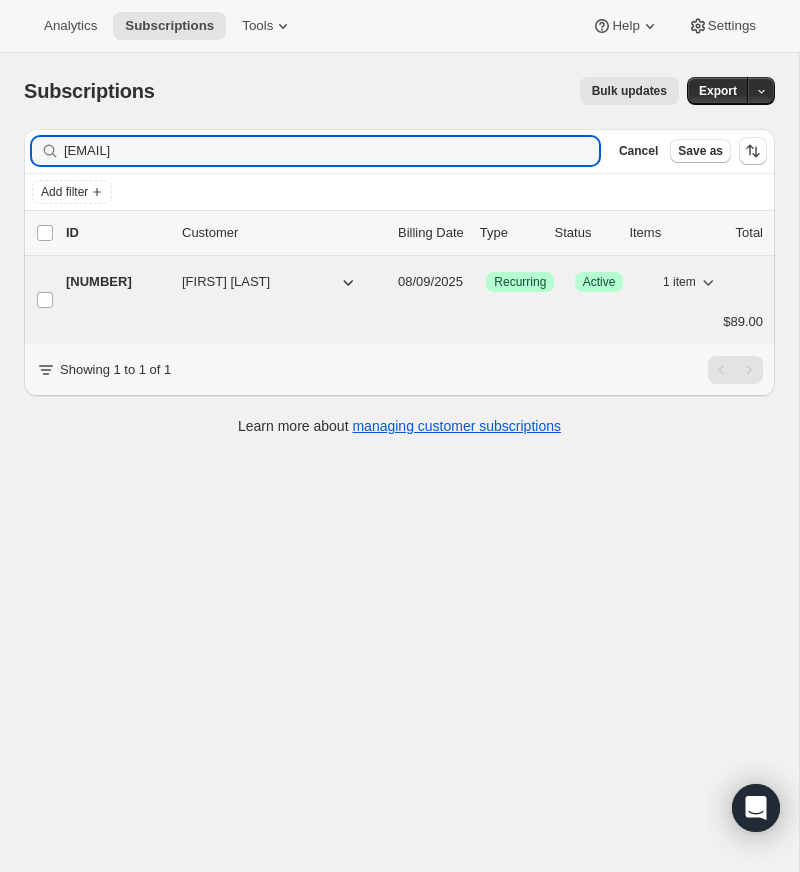 click on "[NUMBER]" at bounding box center [116, 282] 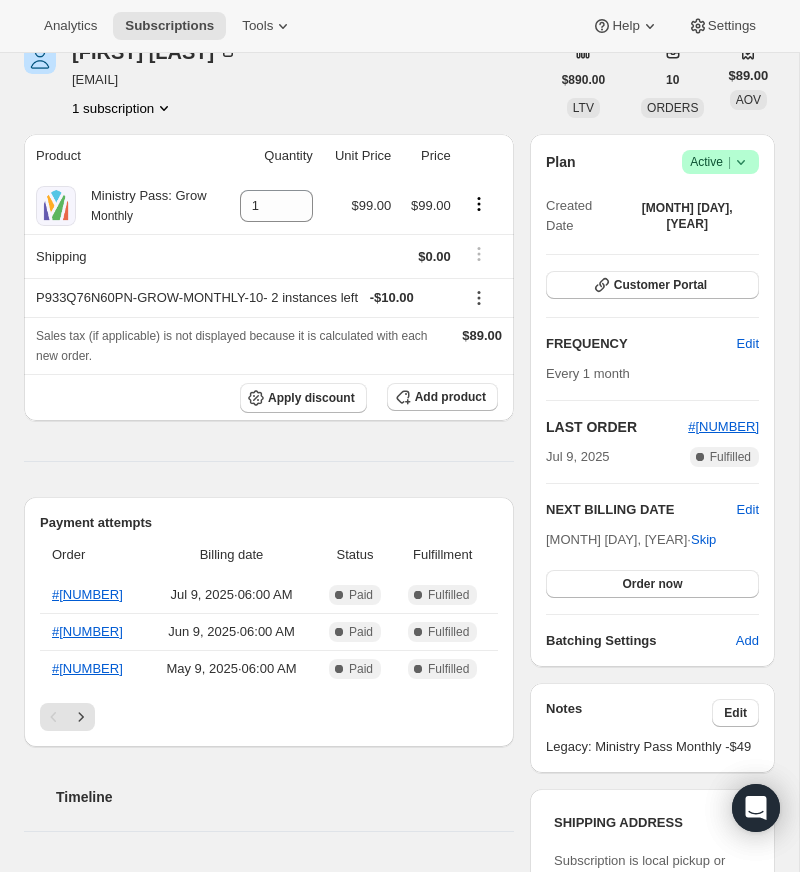 scroll, scrollTop: 80, scrollLeft: 0, axis: vertical 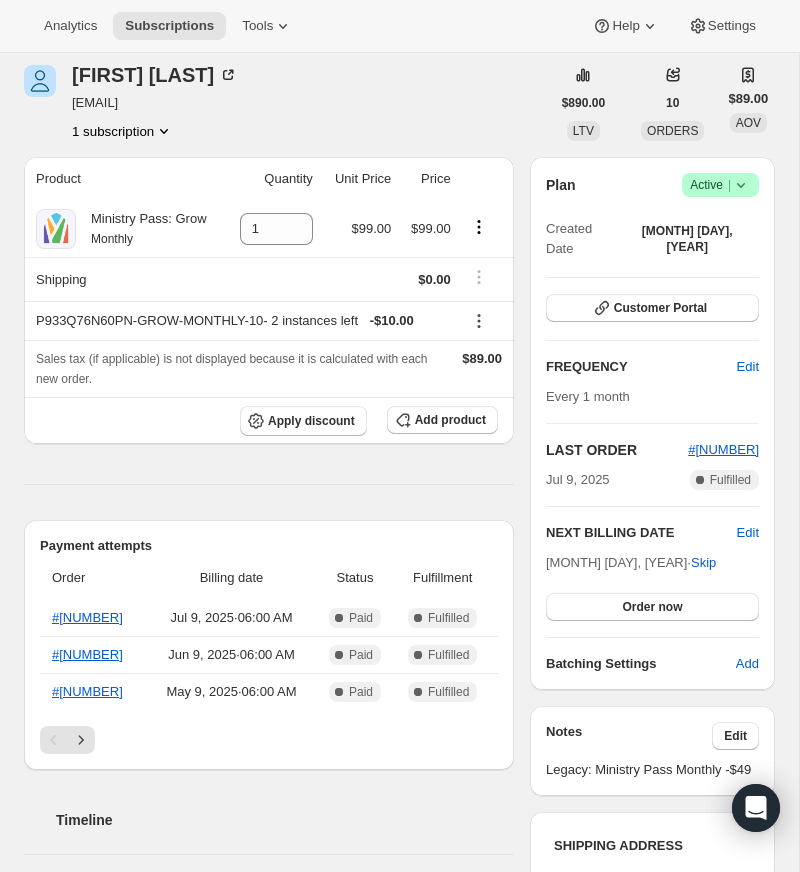 click 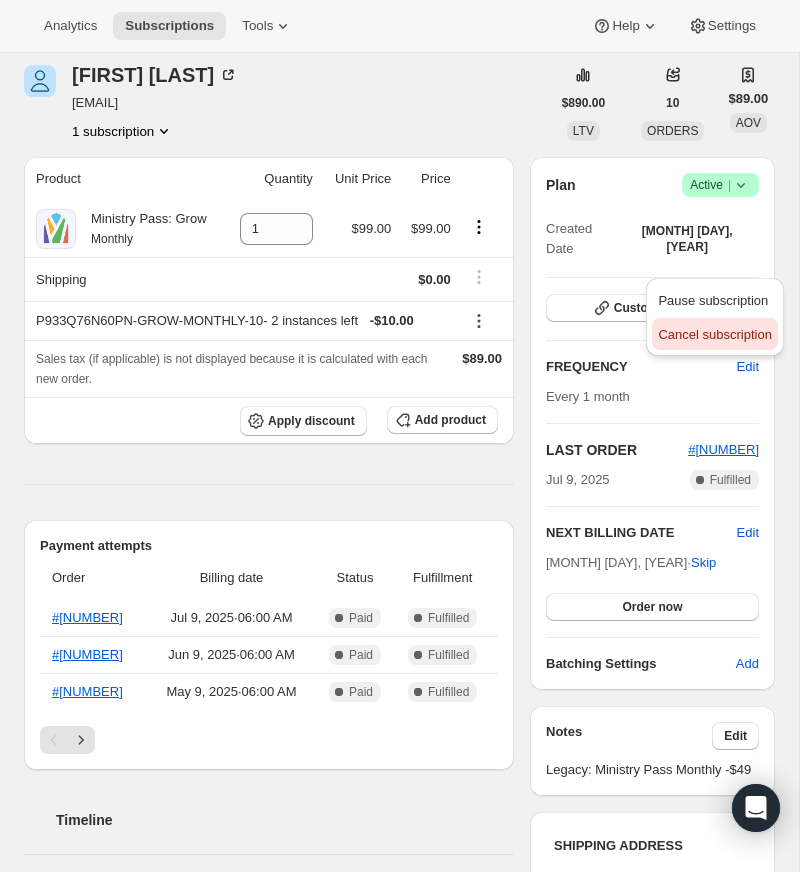 click on "Cancel subscription" at bounding box center (714, 334) 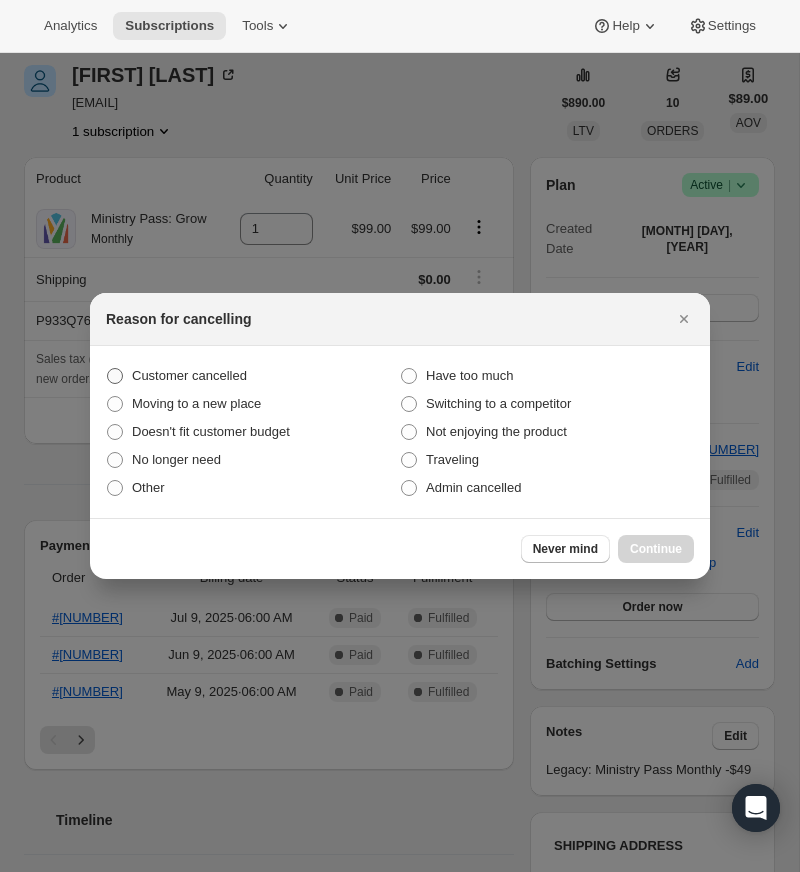 click at bounding box center [115, 376] 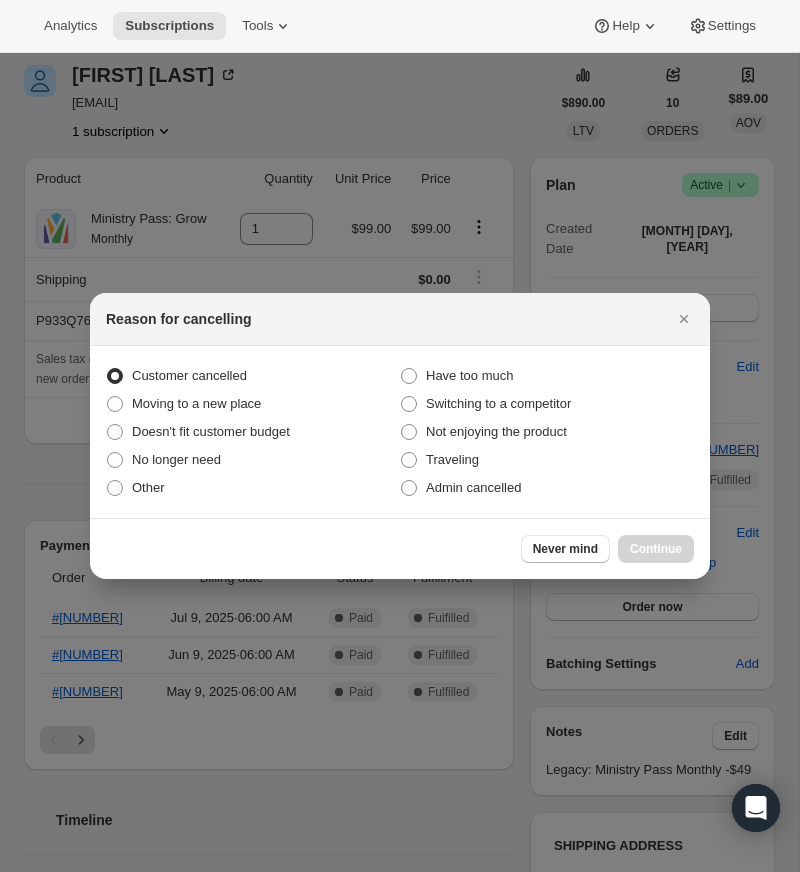 radio on "true" 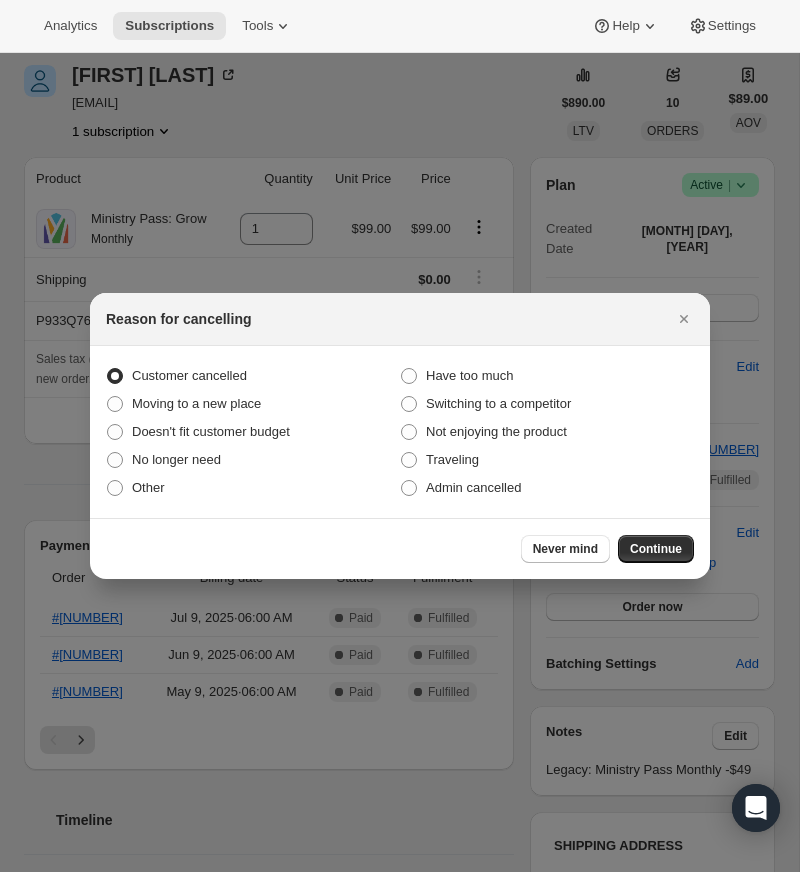 click on "Continue" at bounding box center (656, 549) 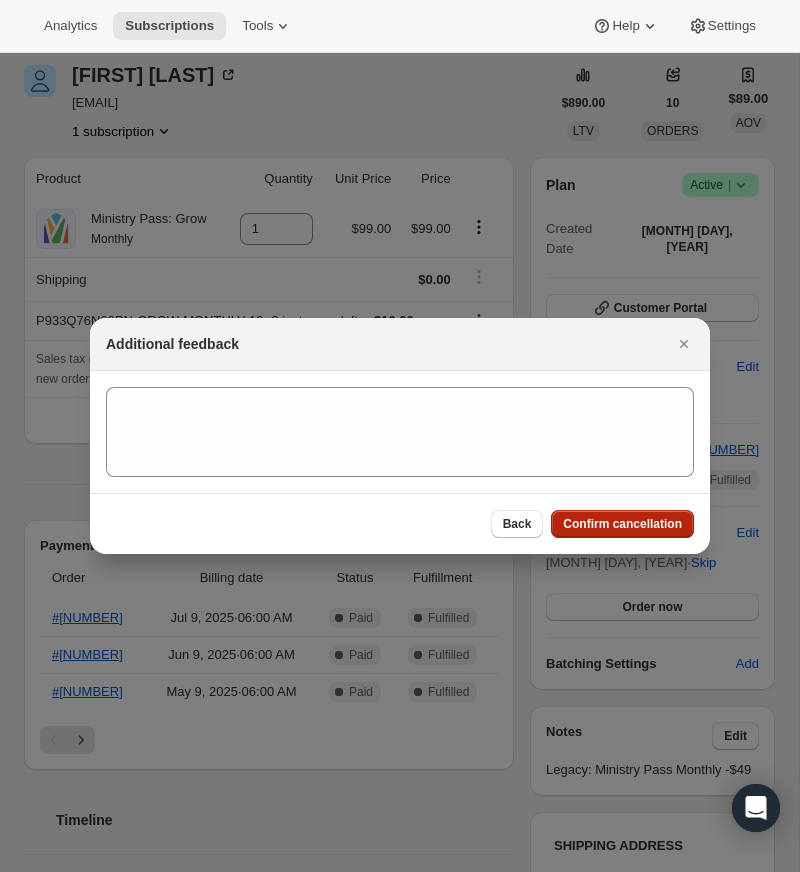 click on "Confirm cancellation" at bounding box center (622, 524) 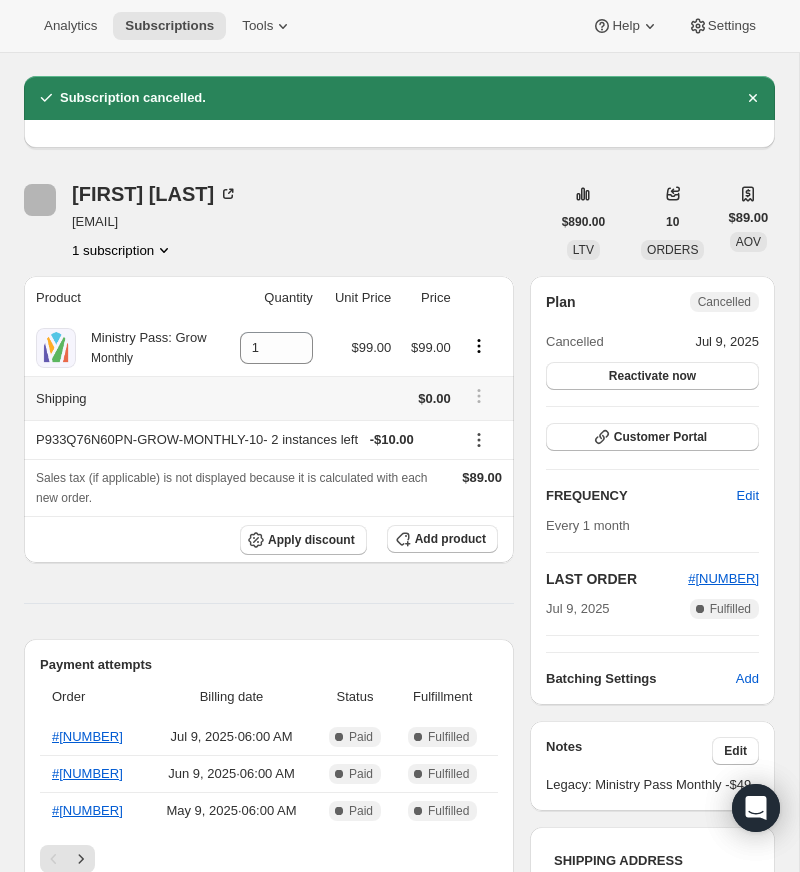 scroll, scrollTop: 80, scrollLeft: 0, axis: vertical 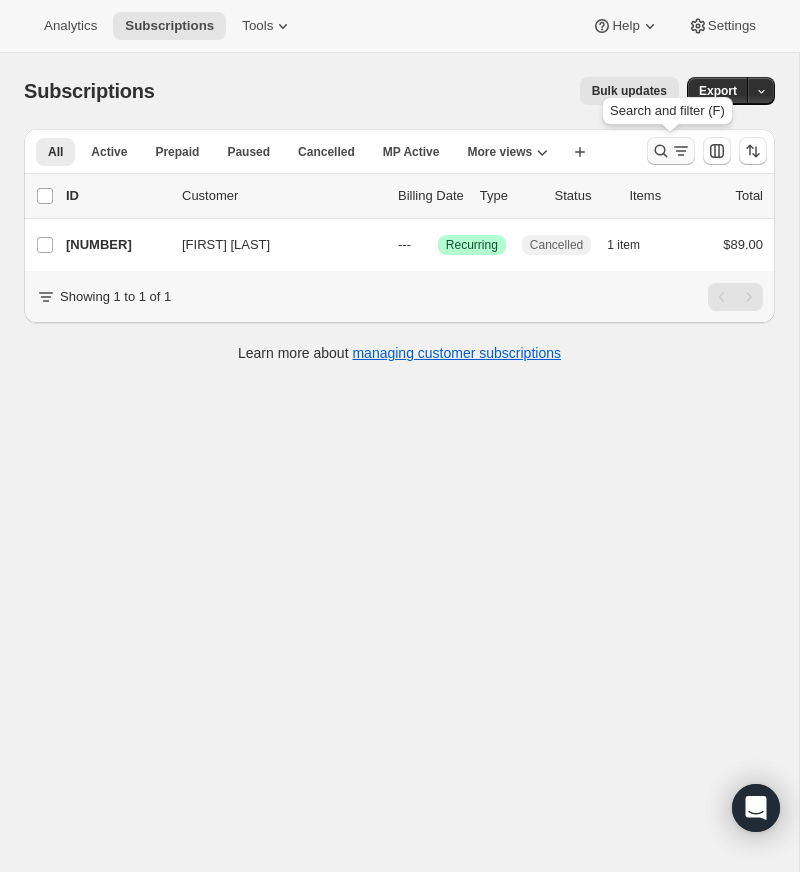 click 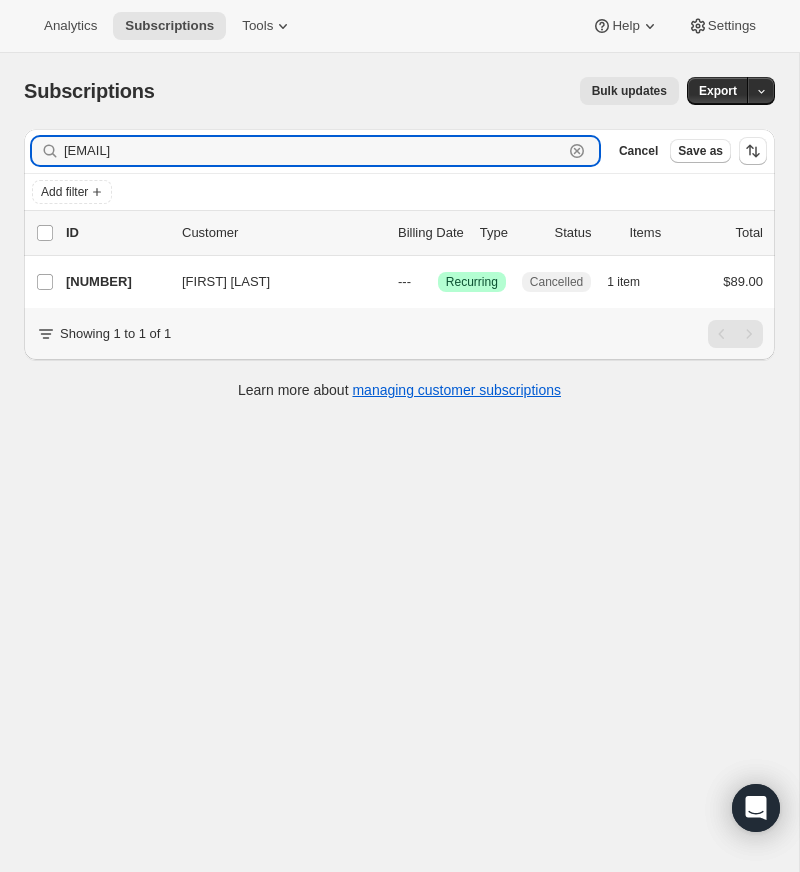 drag, startPoint x: 576, startPoint y: 147, endPoint x: 59, endPoint y: 113, distance: 518.11676 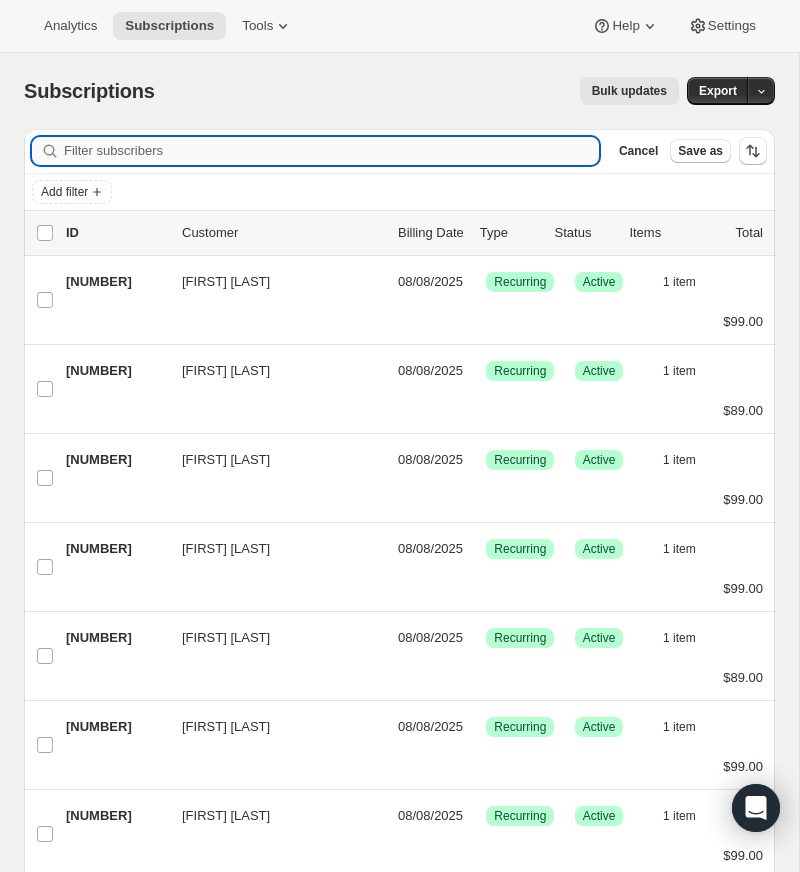paste on "[EMAIL]" 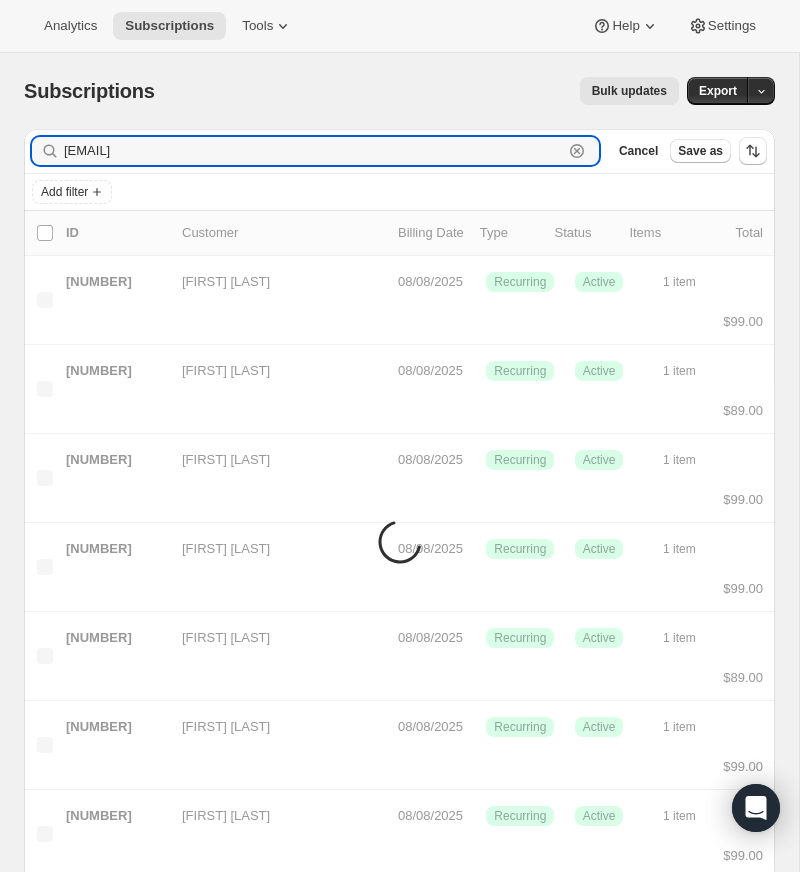 type on "[EMAIL]" 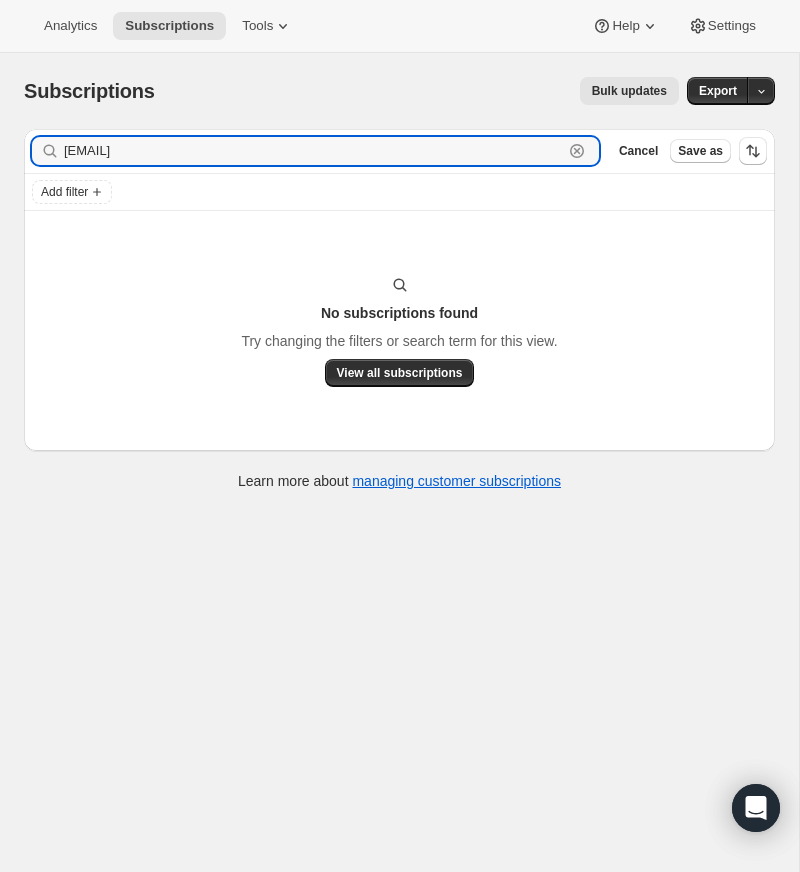 drag, startPoint x: 246, startPoint y: 151, endPoint x: 54, endPoint y: 153, distance: 192.01042 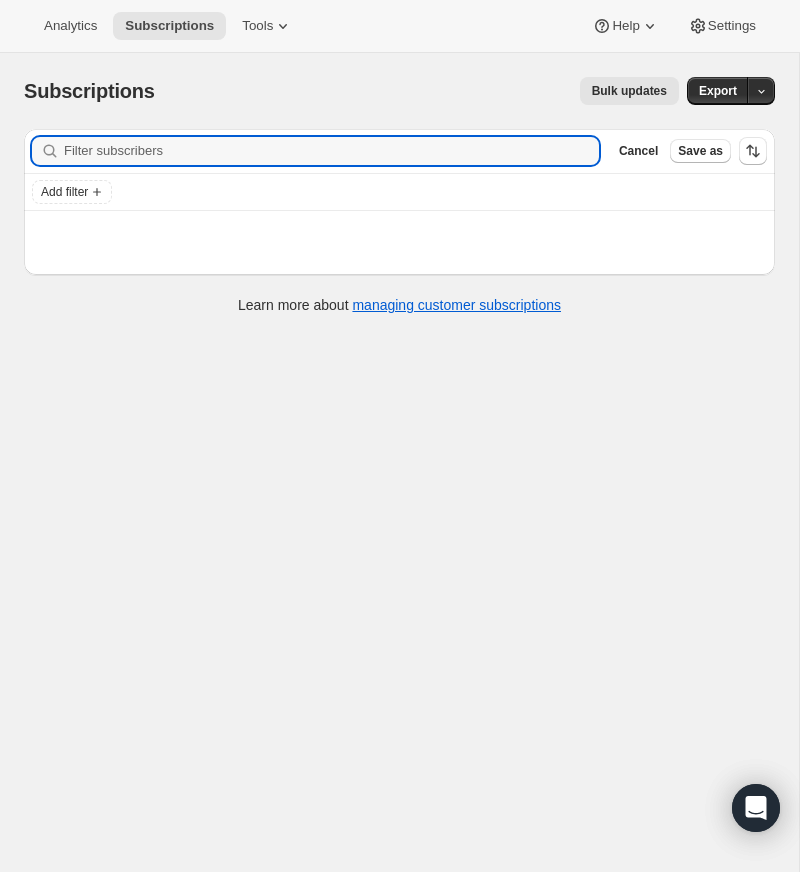 paste on "[EMAIL]" 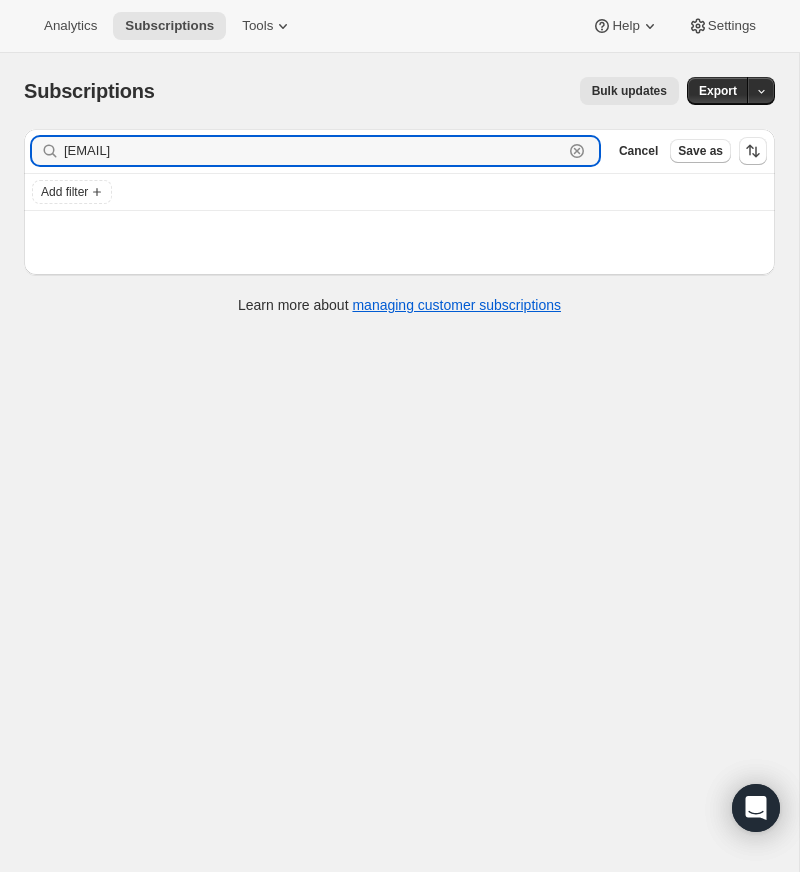 type on "[EMAIL]" 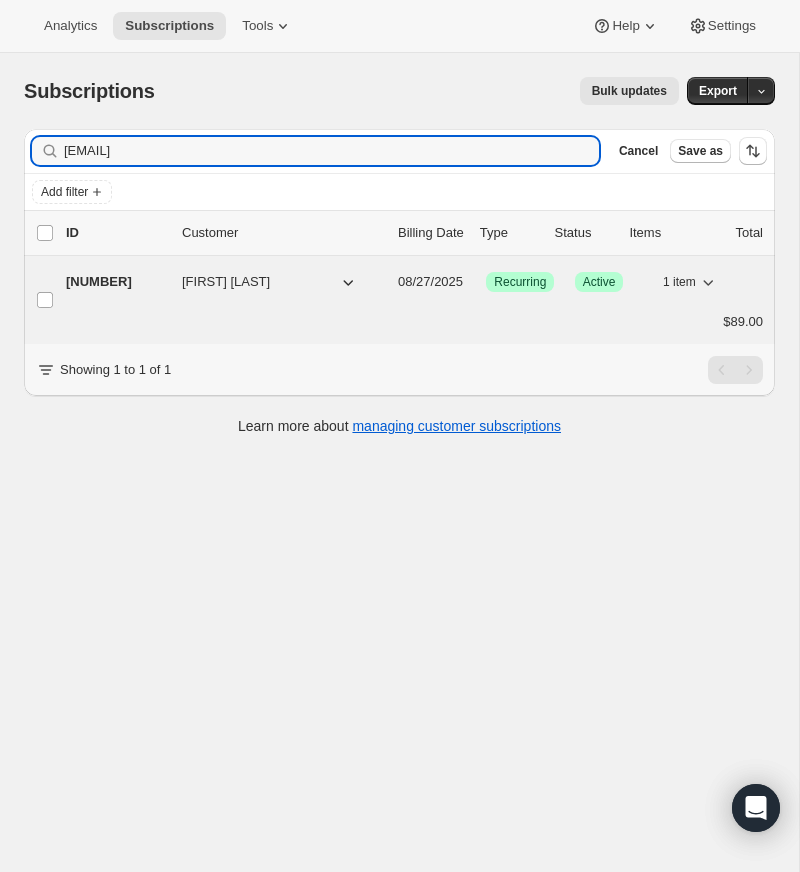 click on "[NUMBER]" at bounding box center [116, 282] 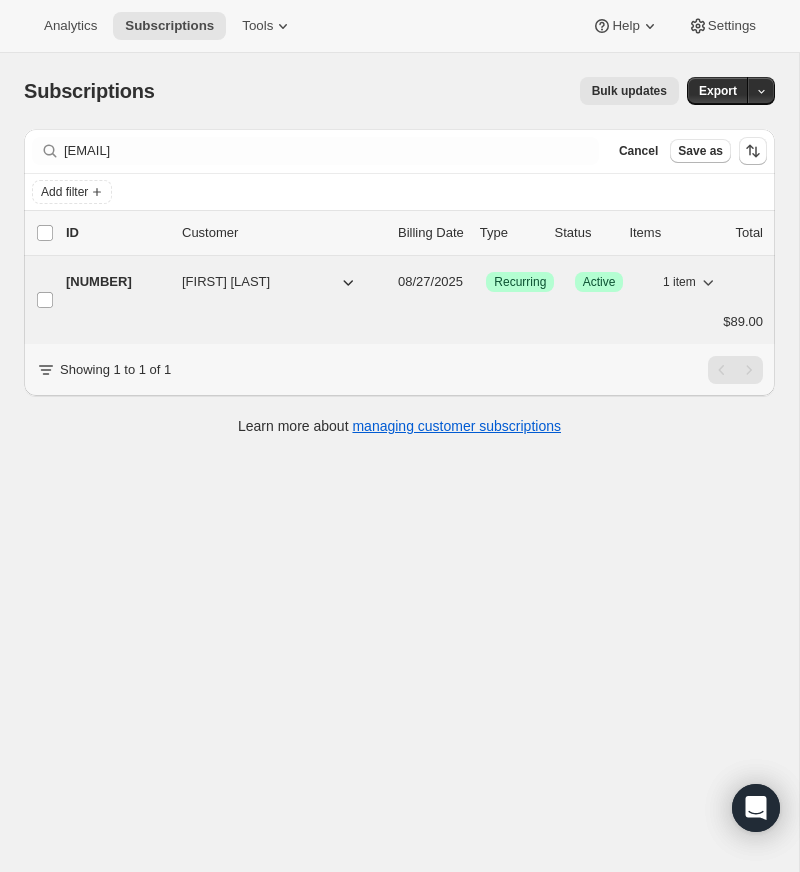 scroll, scrollTop: 1, scrollLeft: 0, axis: vertical 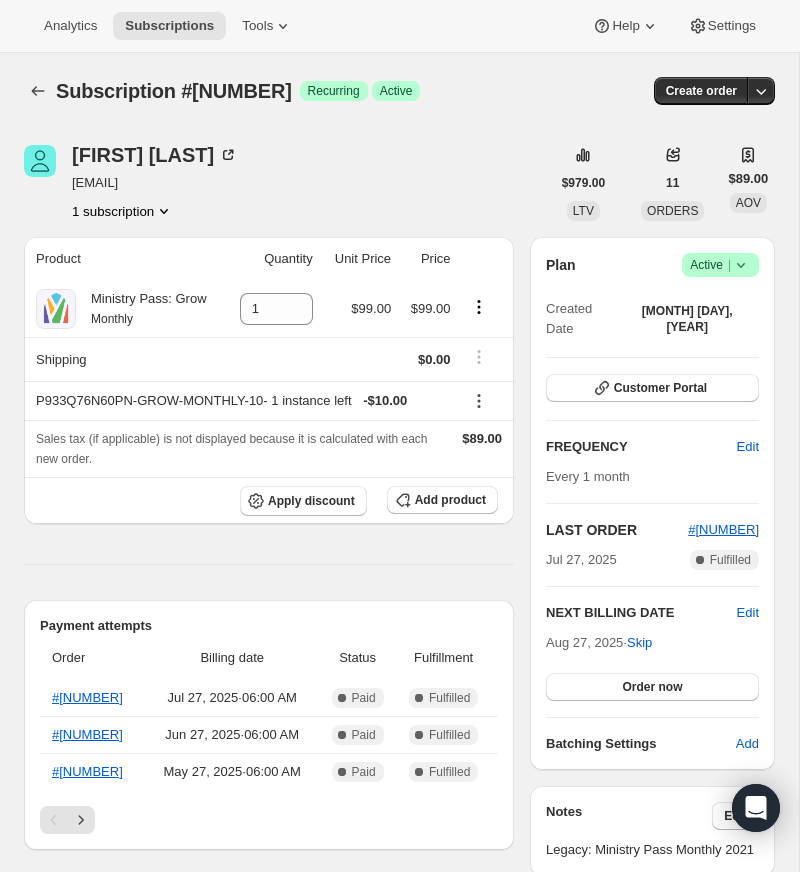 drag, startPoint x: 179, startPoint y: 181, endPoint x: 96, endPoint y: 184, distance: 83.0542 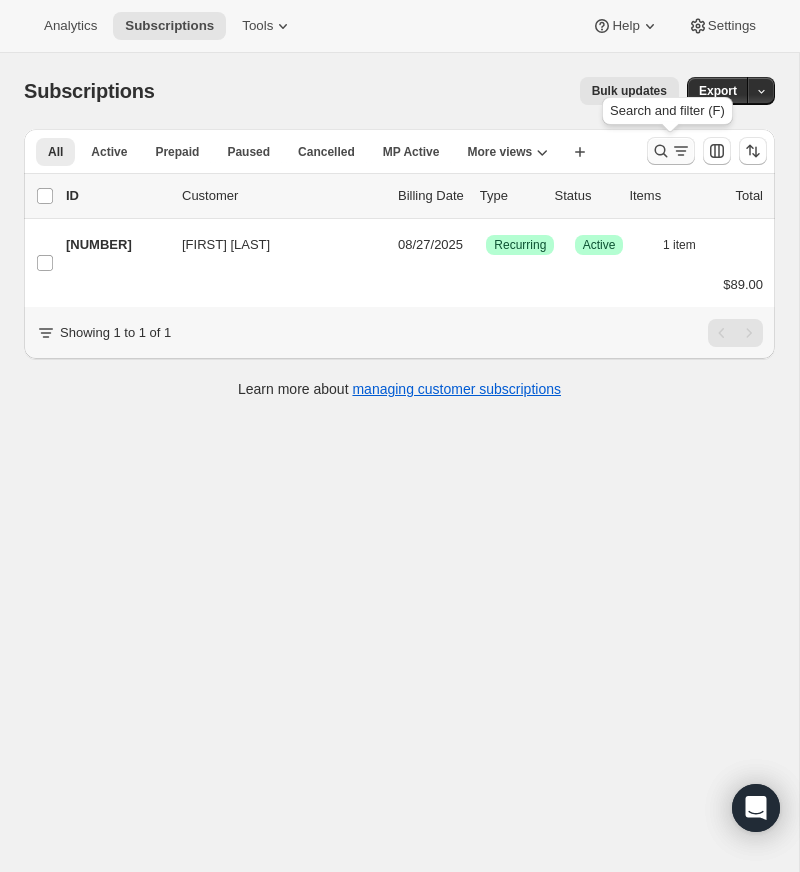 click 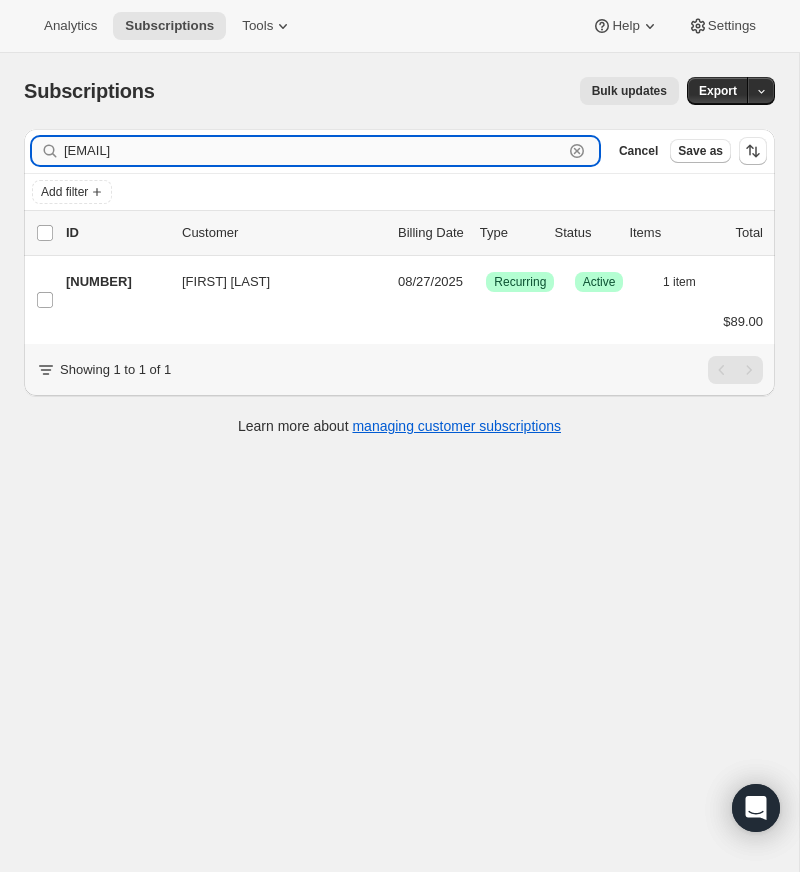 click 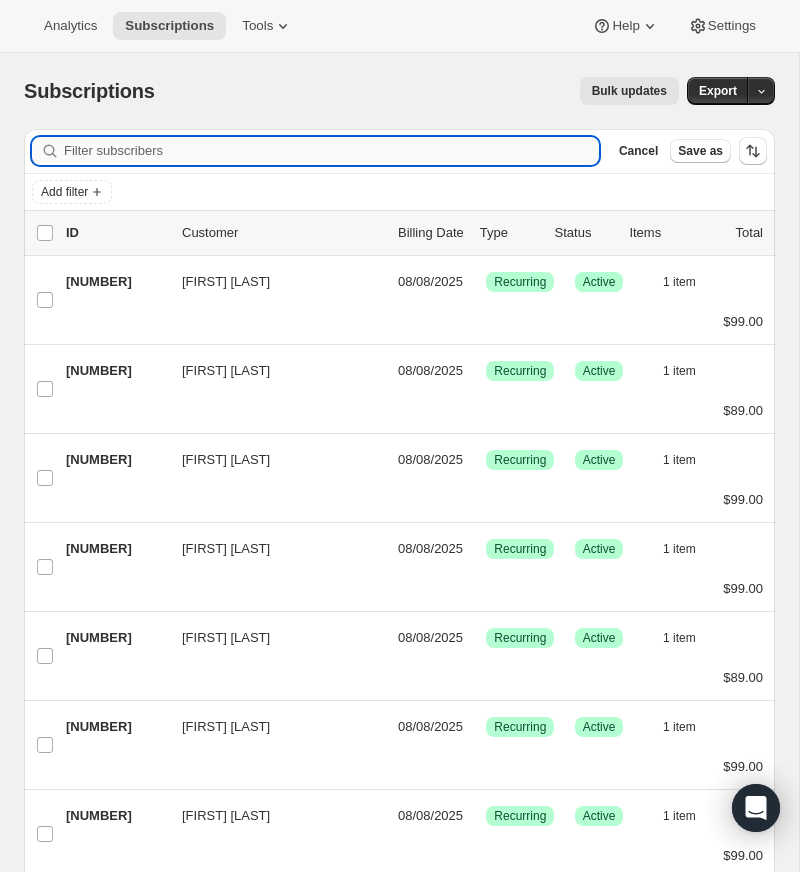 paste on "[EMAIL]" 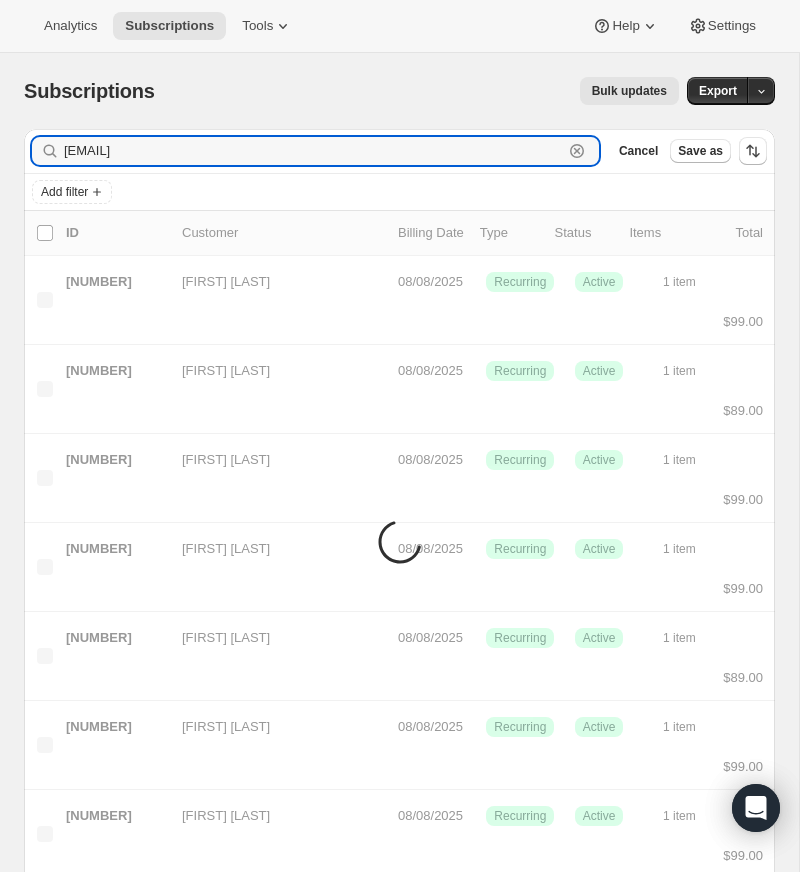 type on "[EMAIL]" 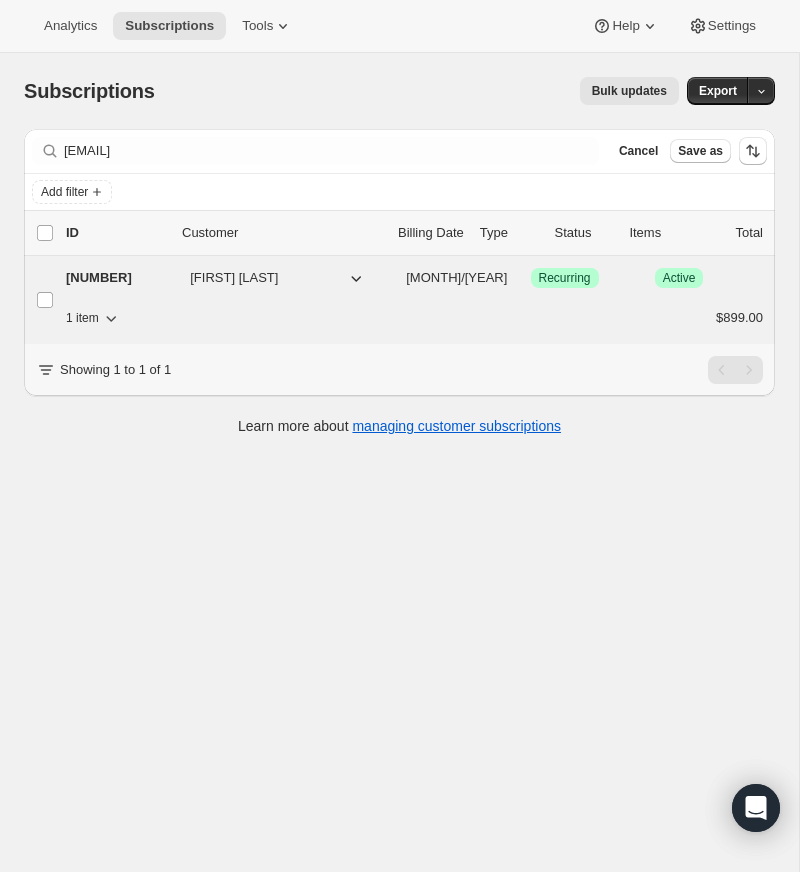 click on "[NUMBER]" at bounding box center [120, 278] 